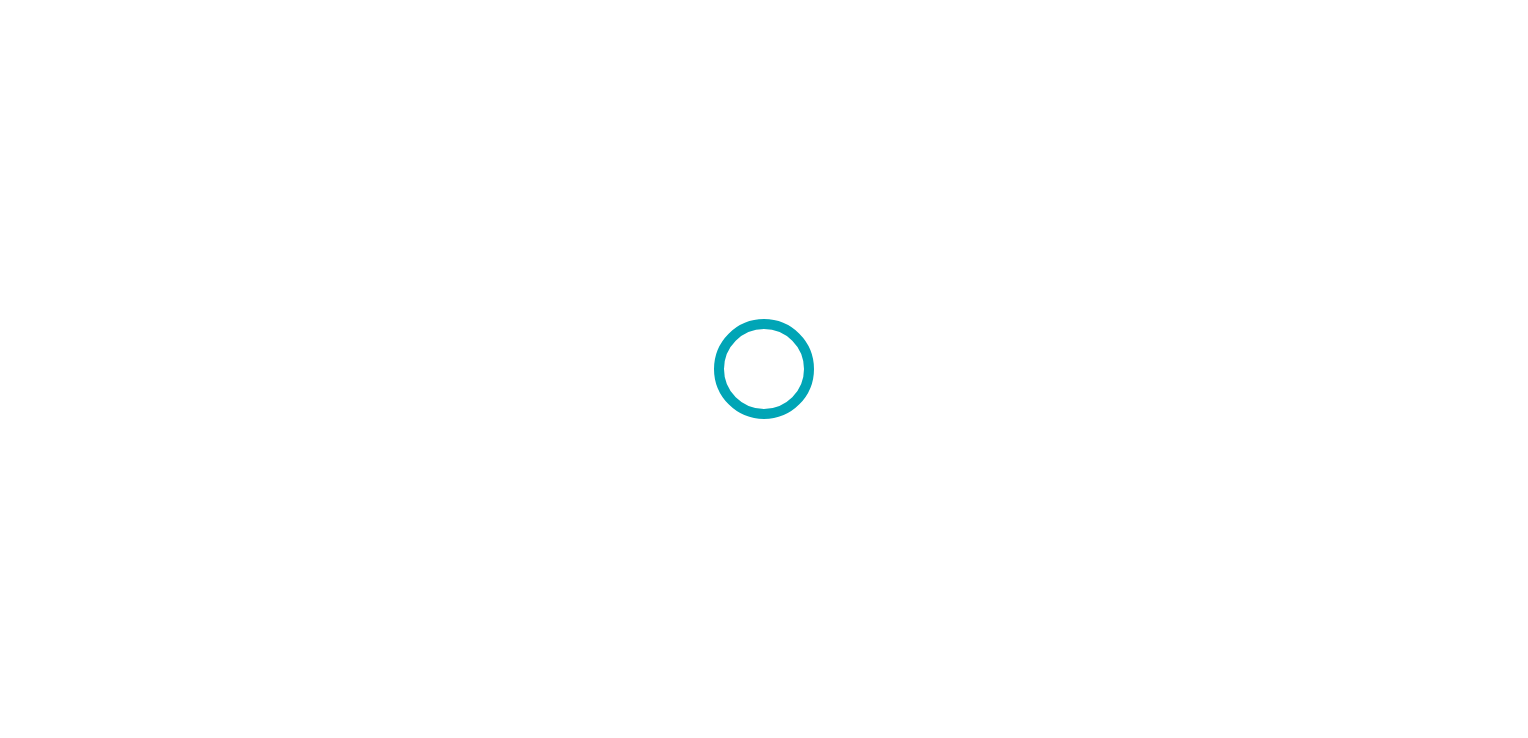 scroll, scrollTop: 0, scrollLeft: 0, axis: both 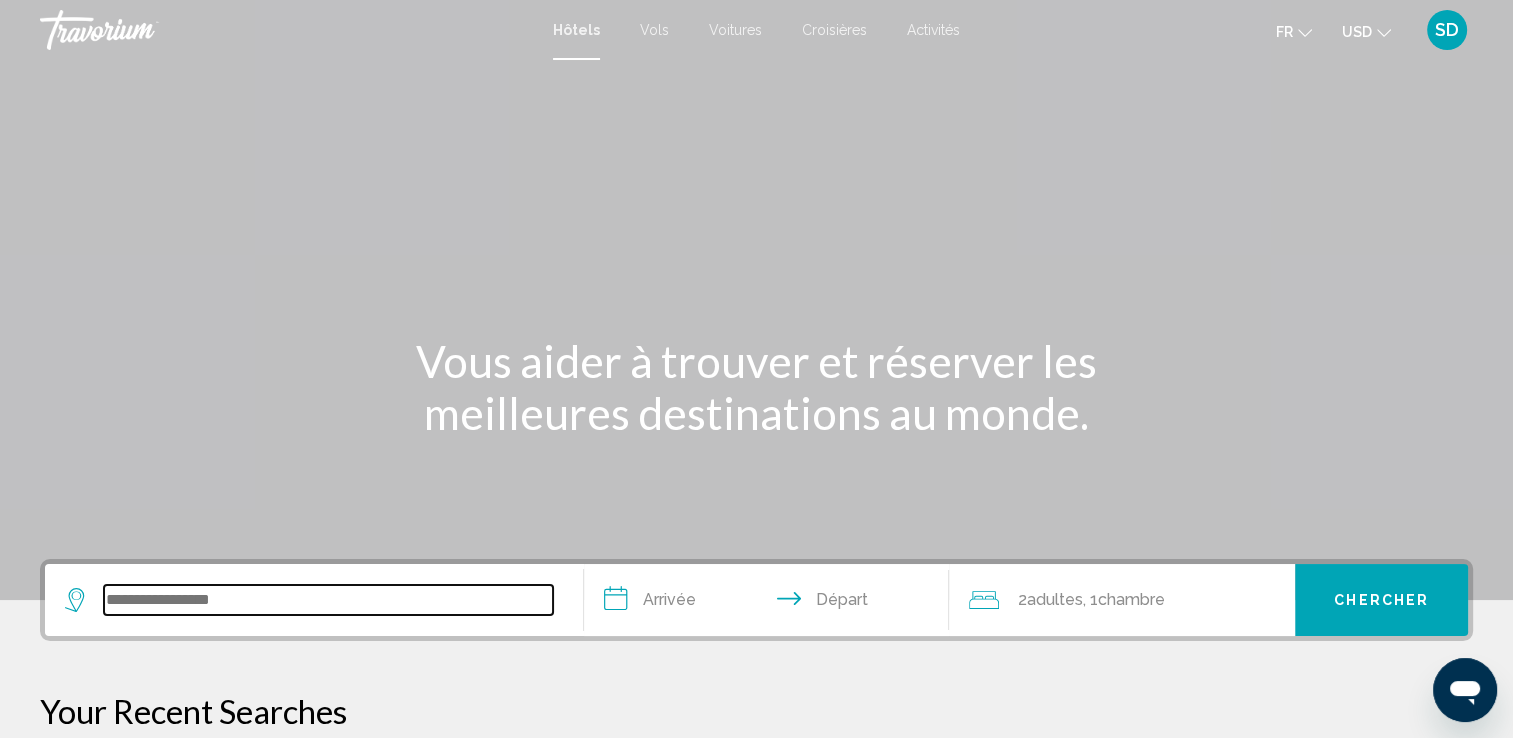 click at bounding box center (328, 600) 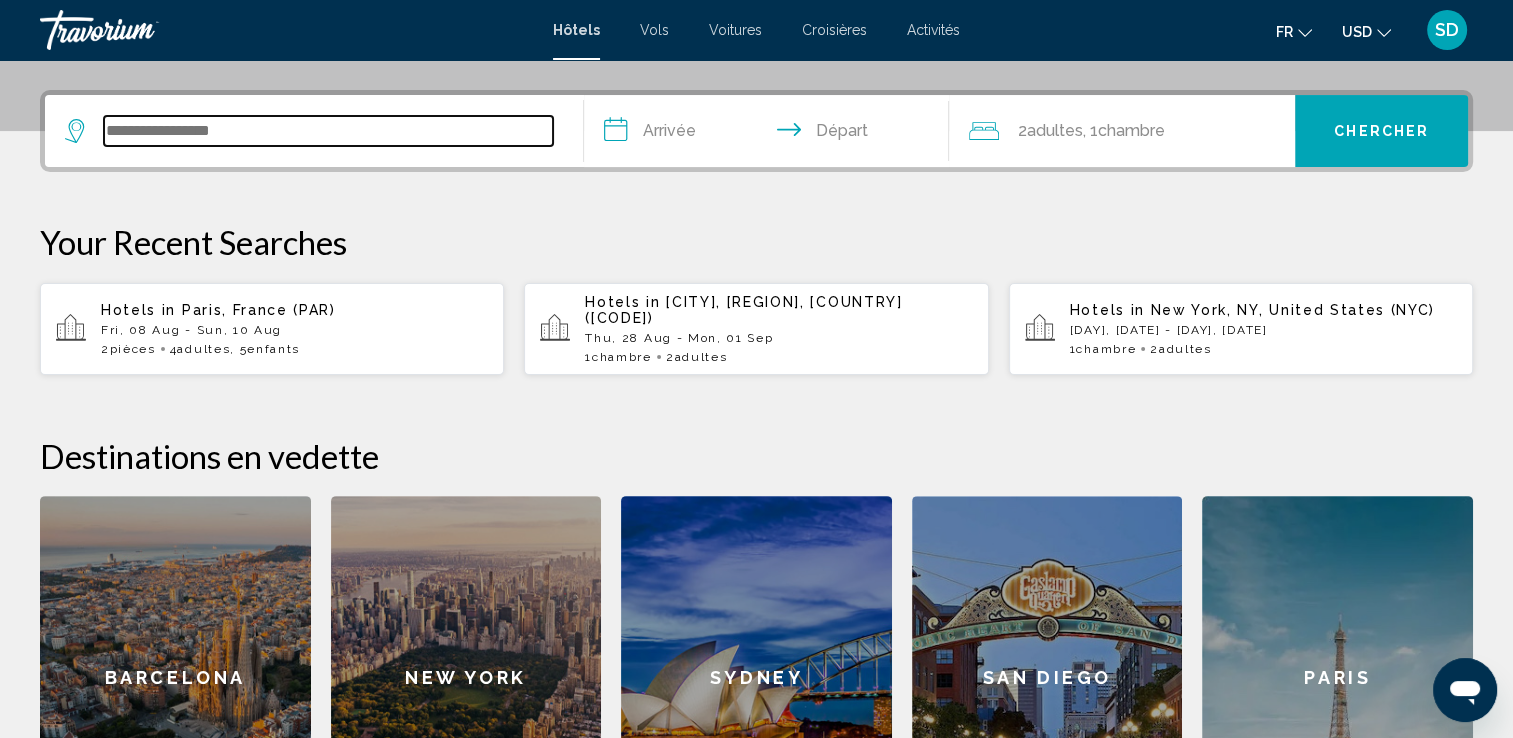 scroll, scrollTop: 493, scrollLeft: 0, axis: vertical 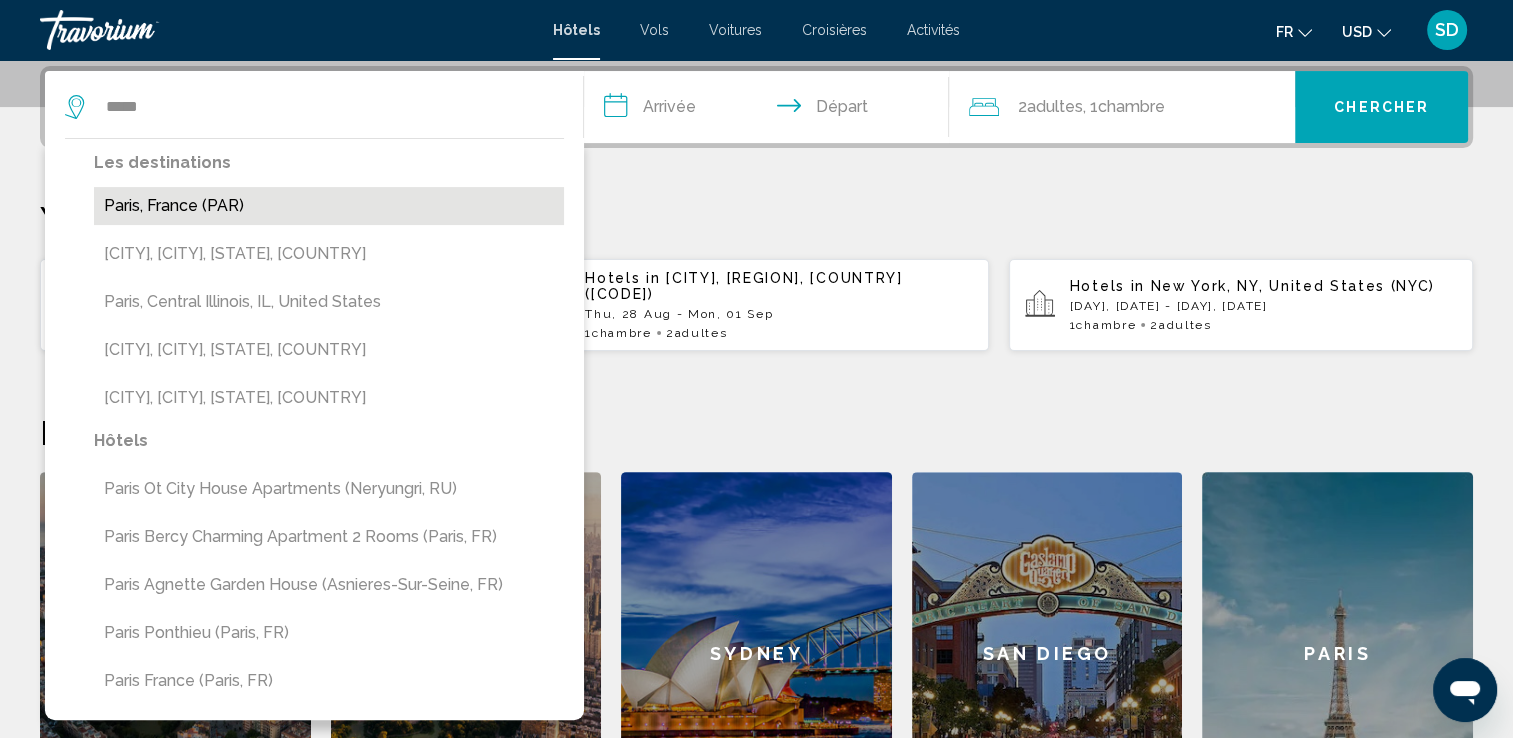 click on "Paris, France (PAR)" at bounding box center (329, 206) 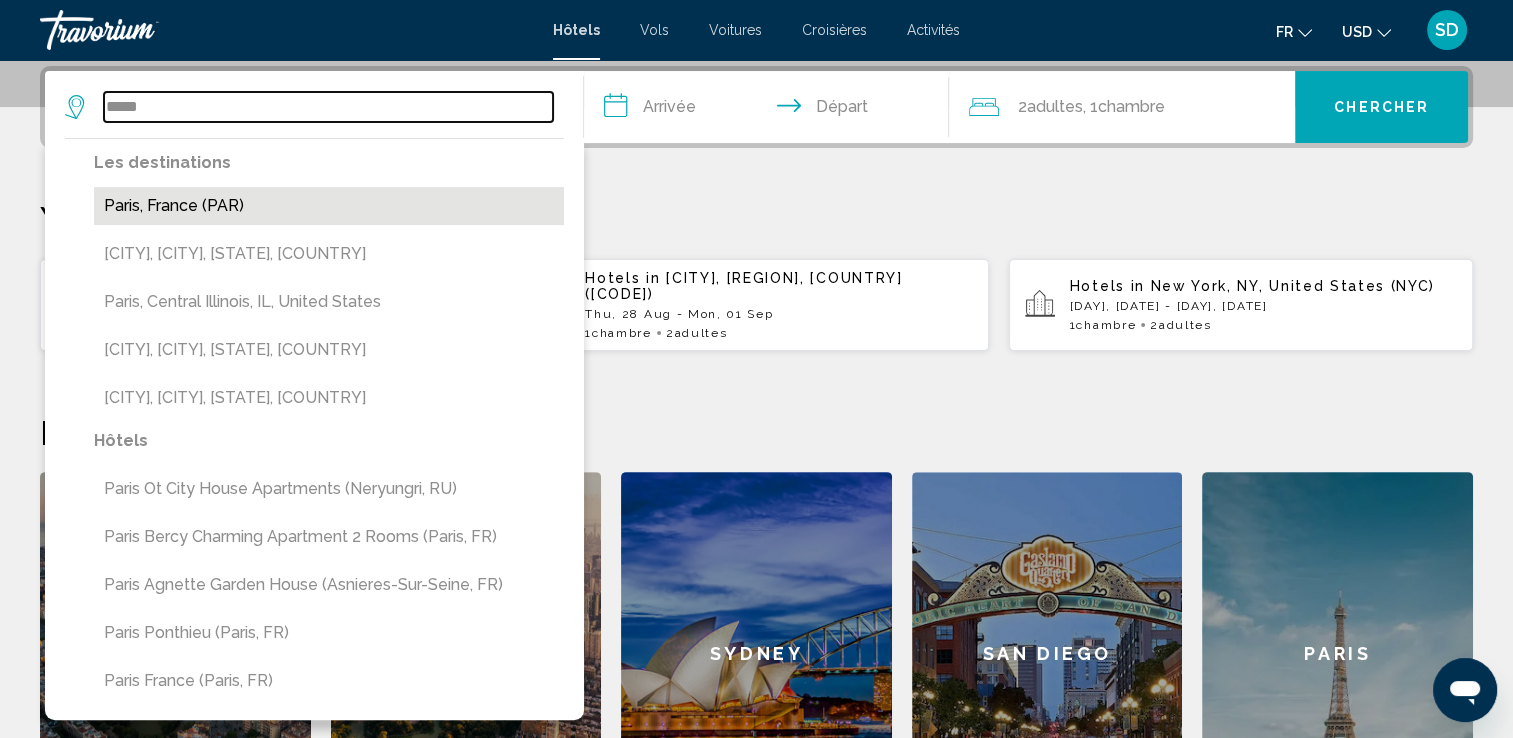 type on "**********" 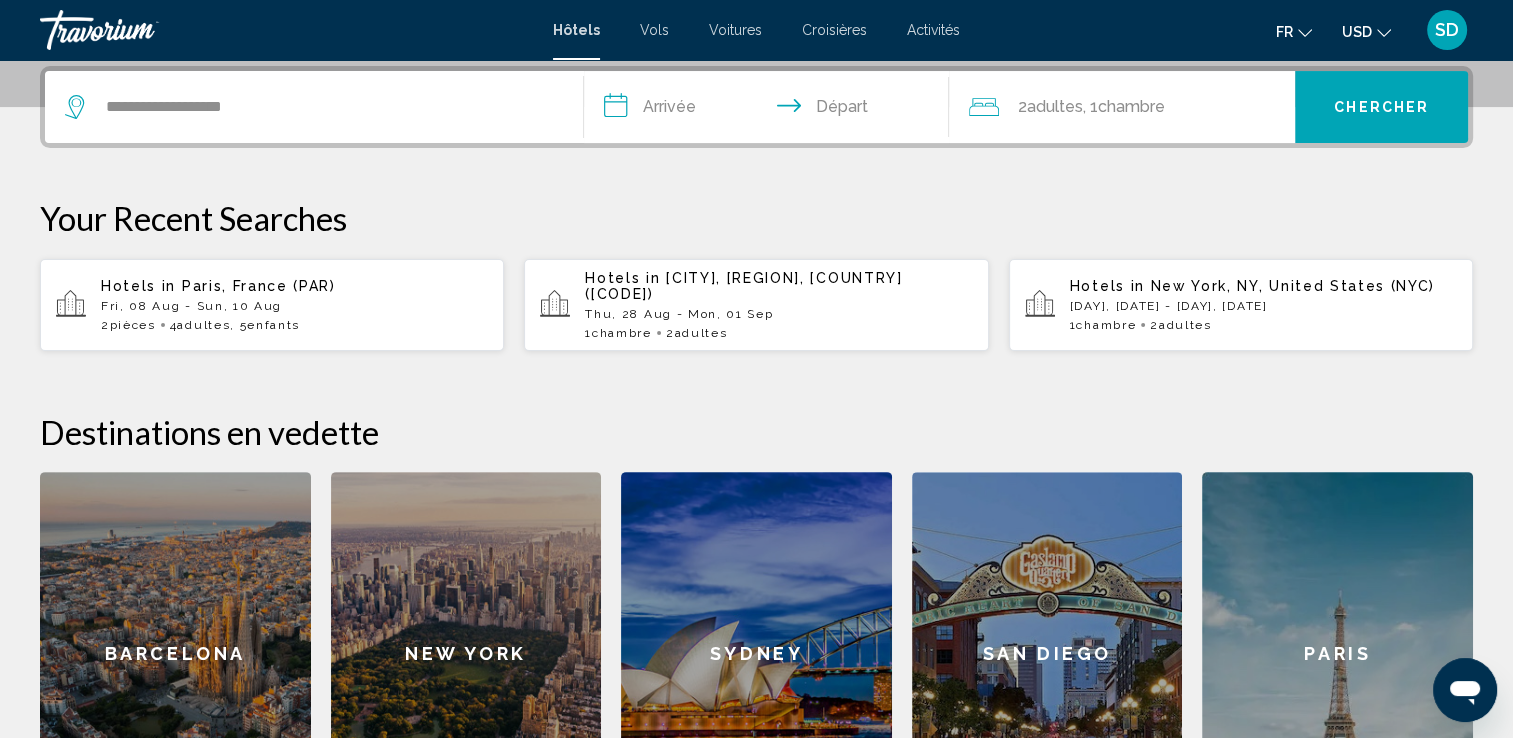 click on "**********" at bounding box center (771, 110) 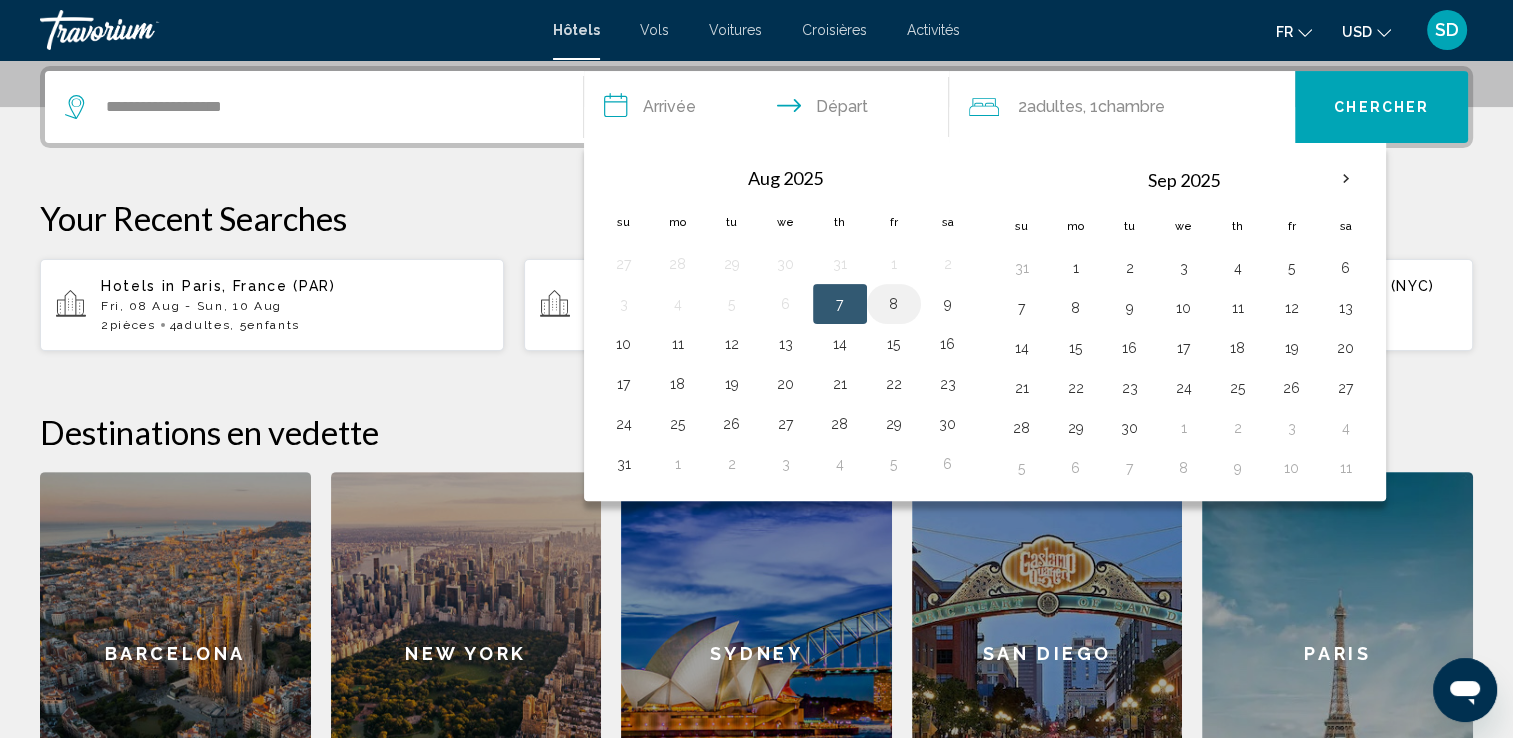 click on "8" at bounding box center (894, 304) 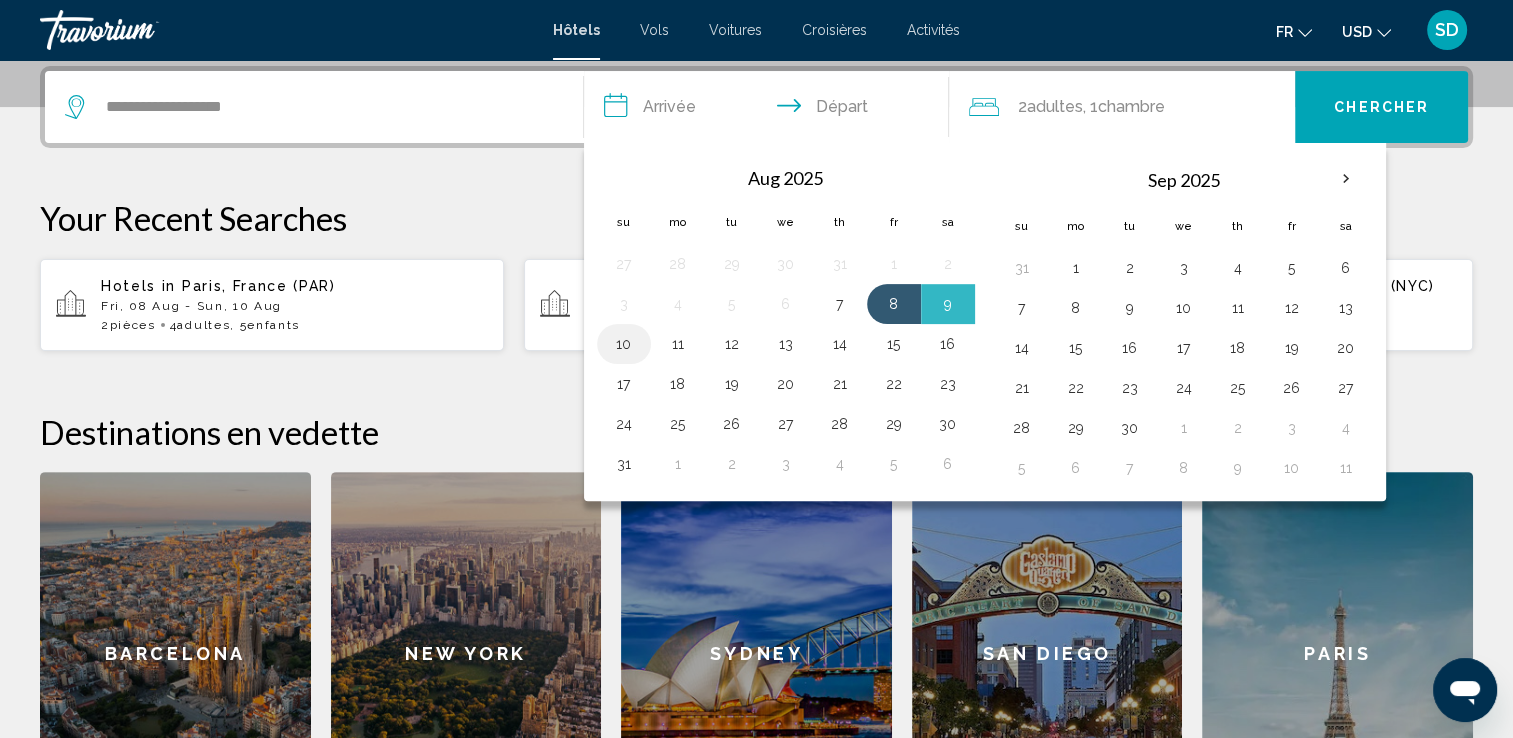 click on "10" at bounding box center [624, 344] 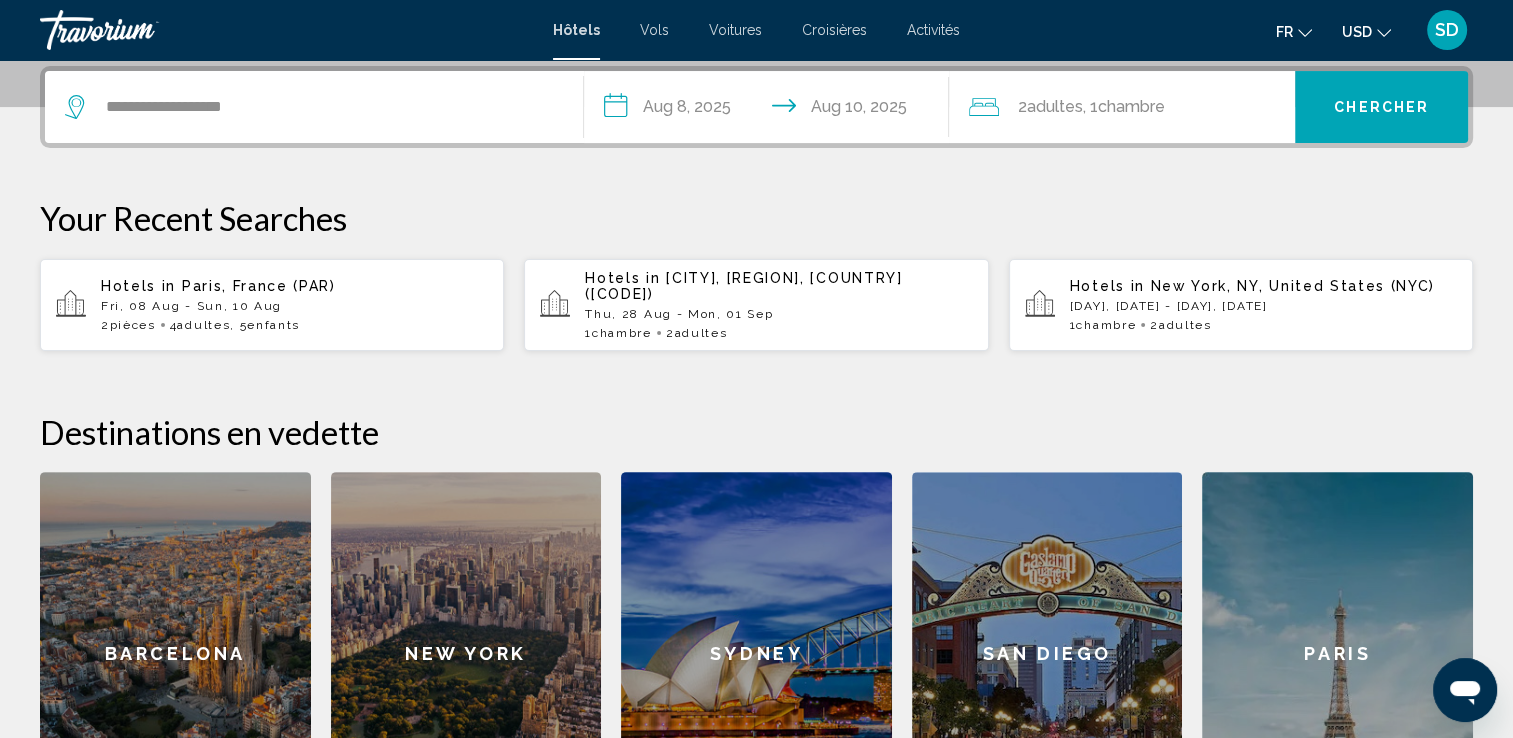 click on "Adultes" 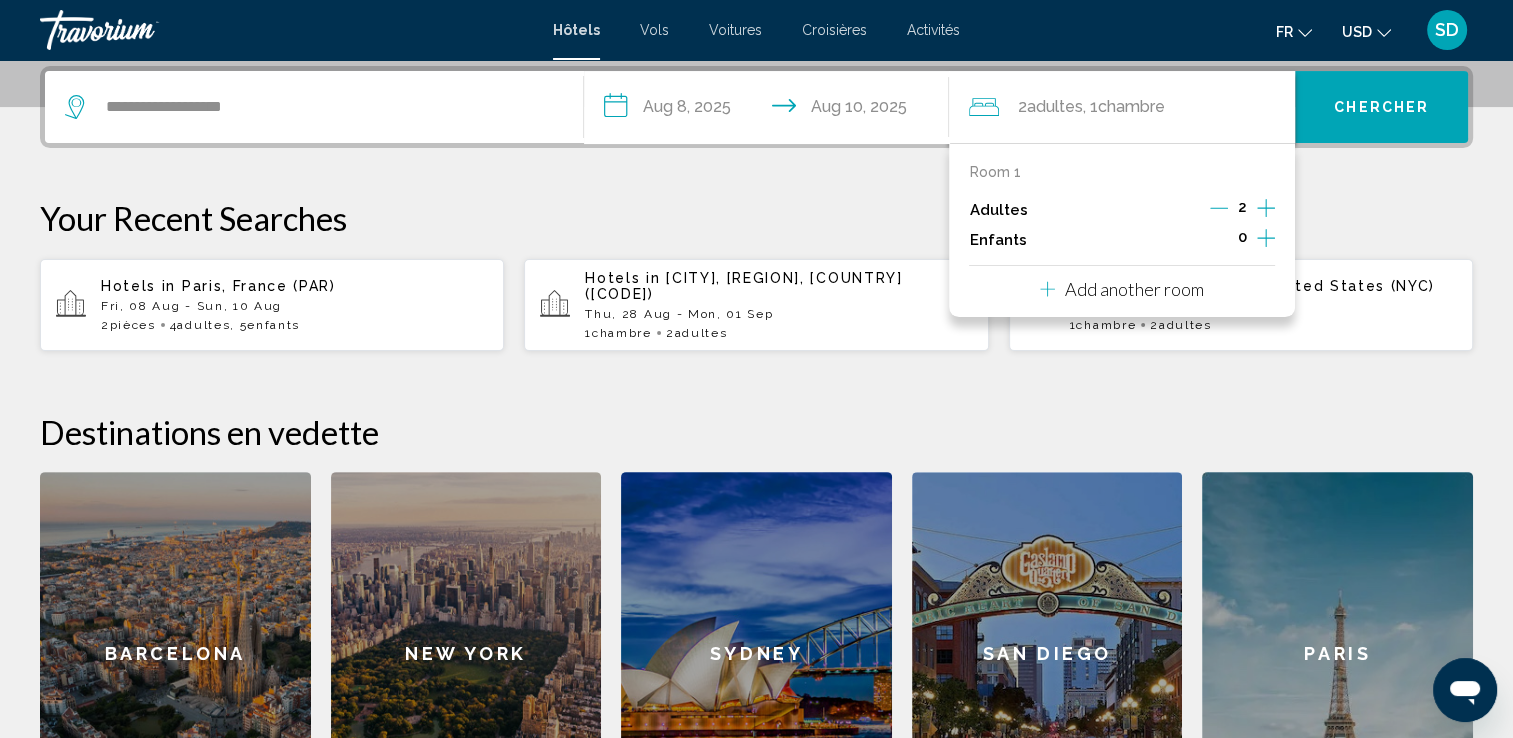 click 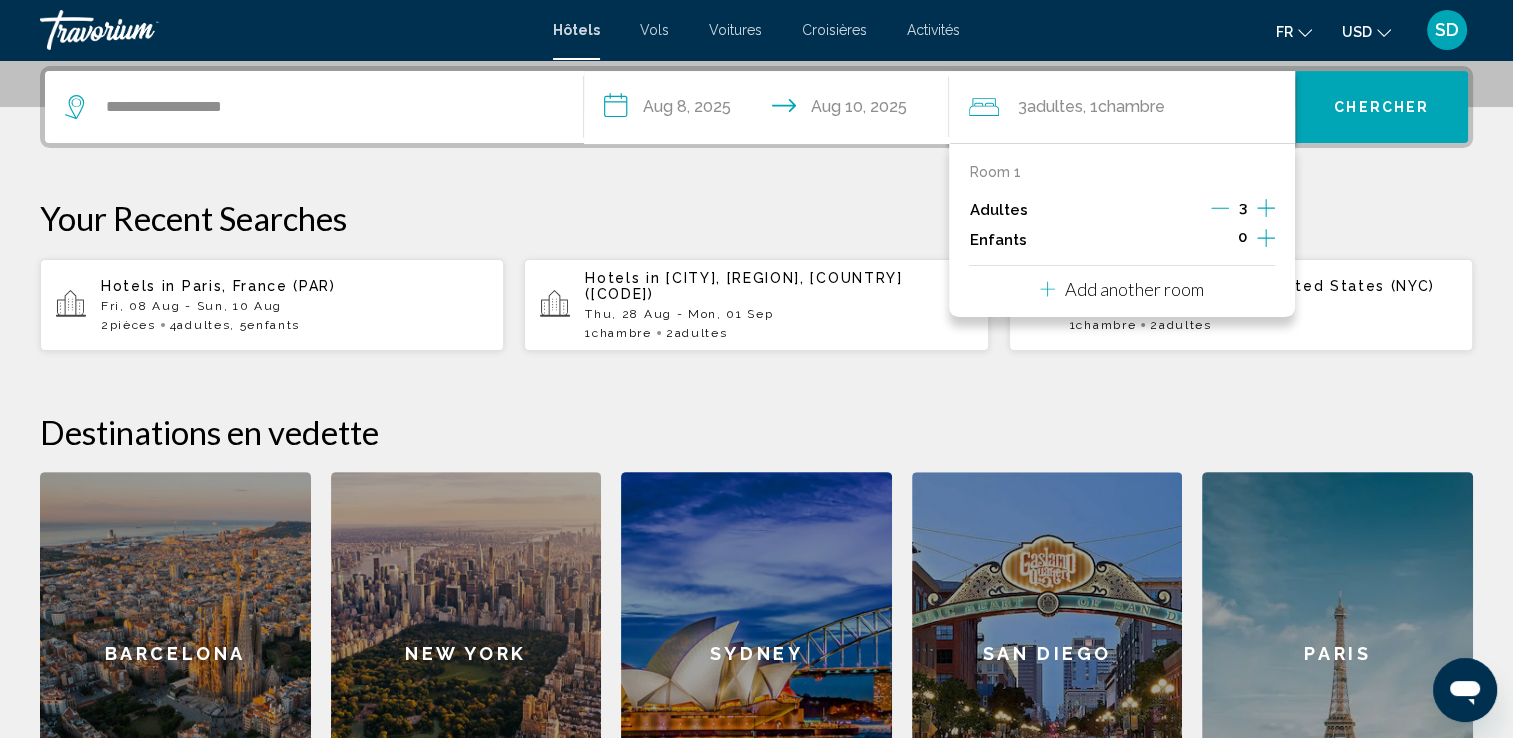 click 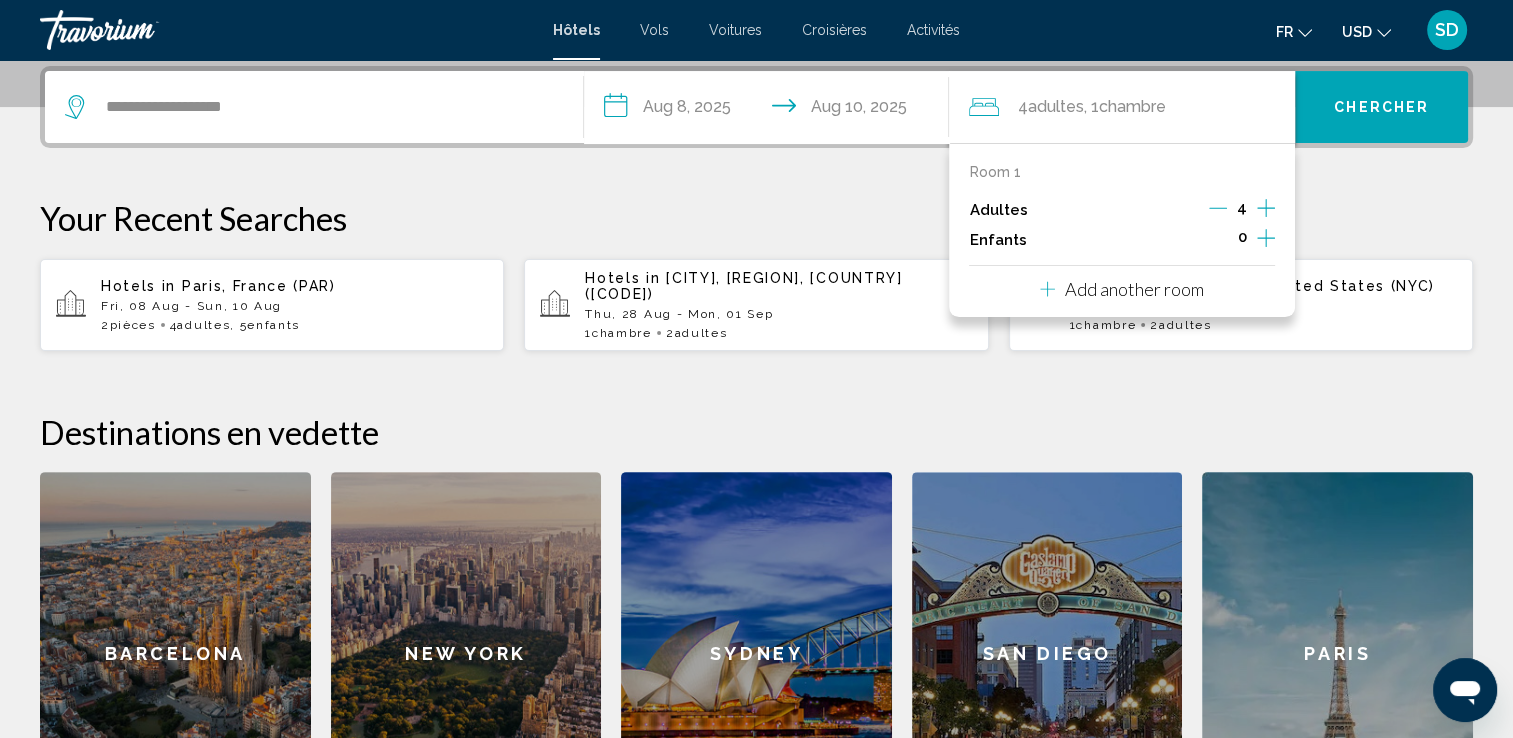 click 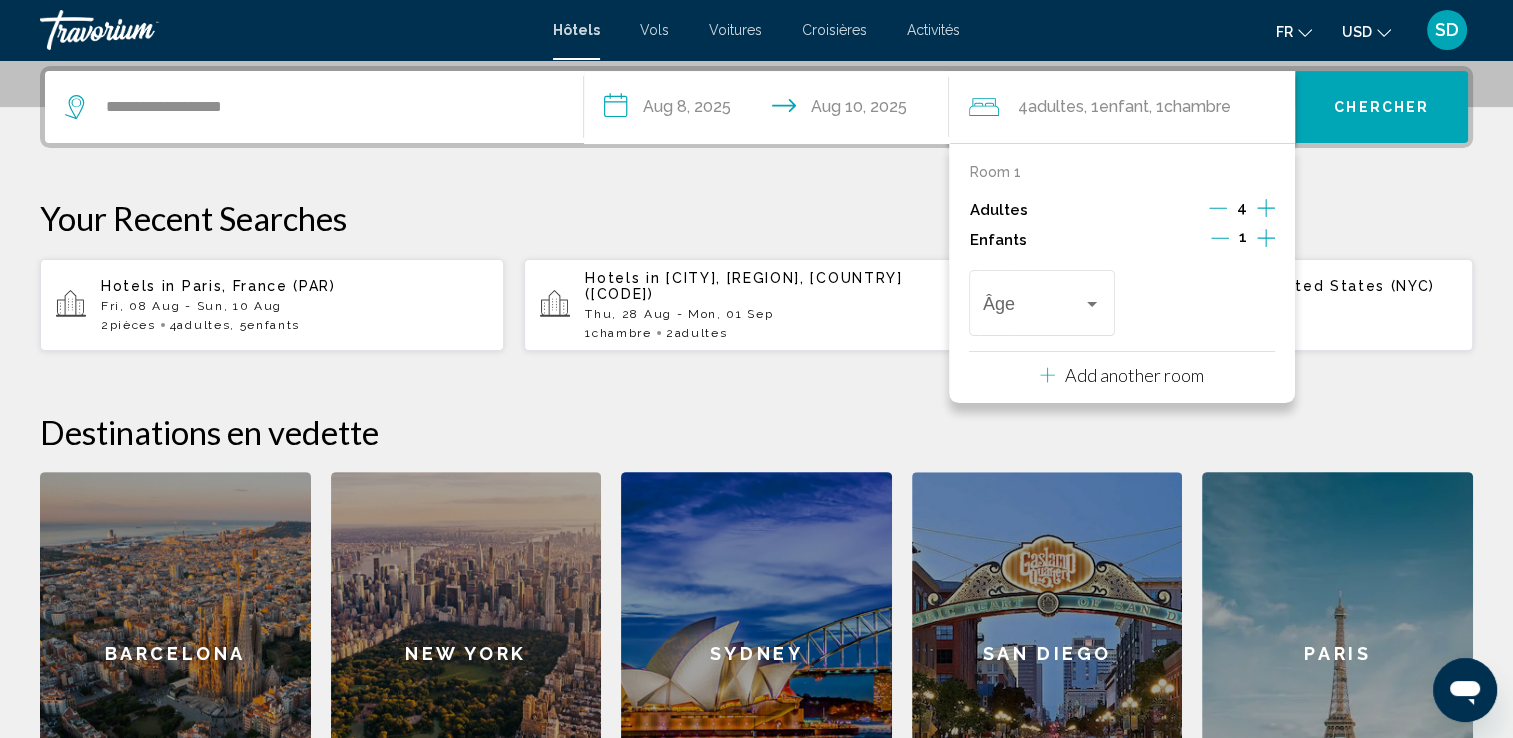 click 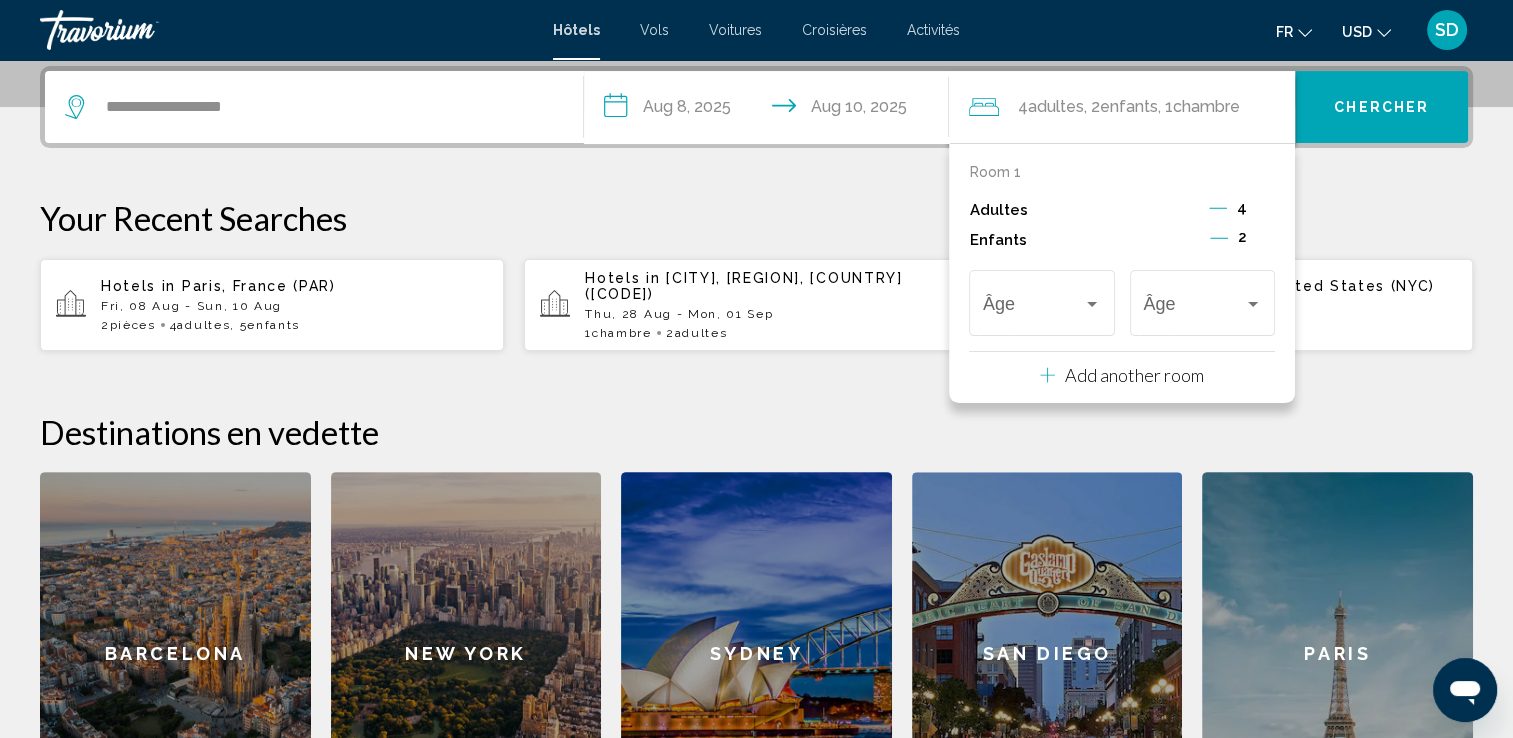 click 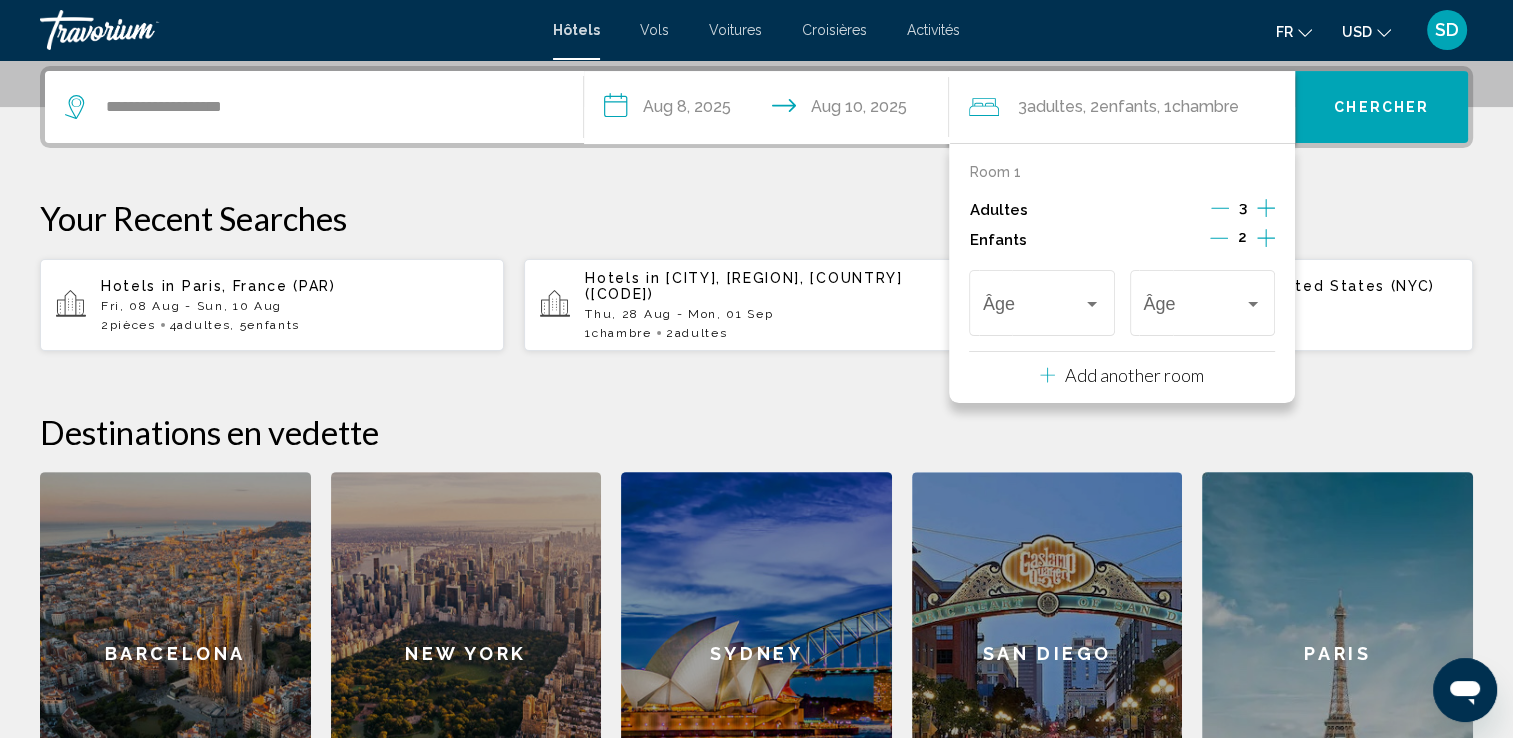 click 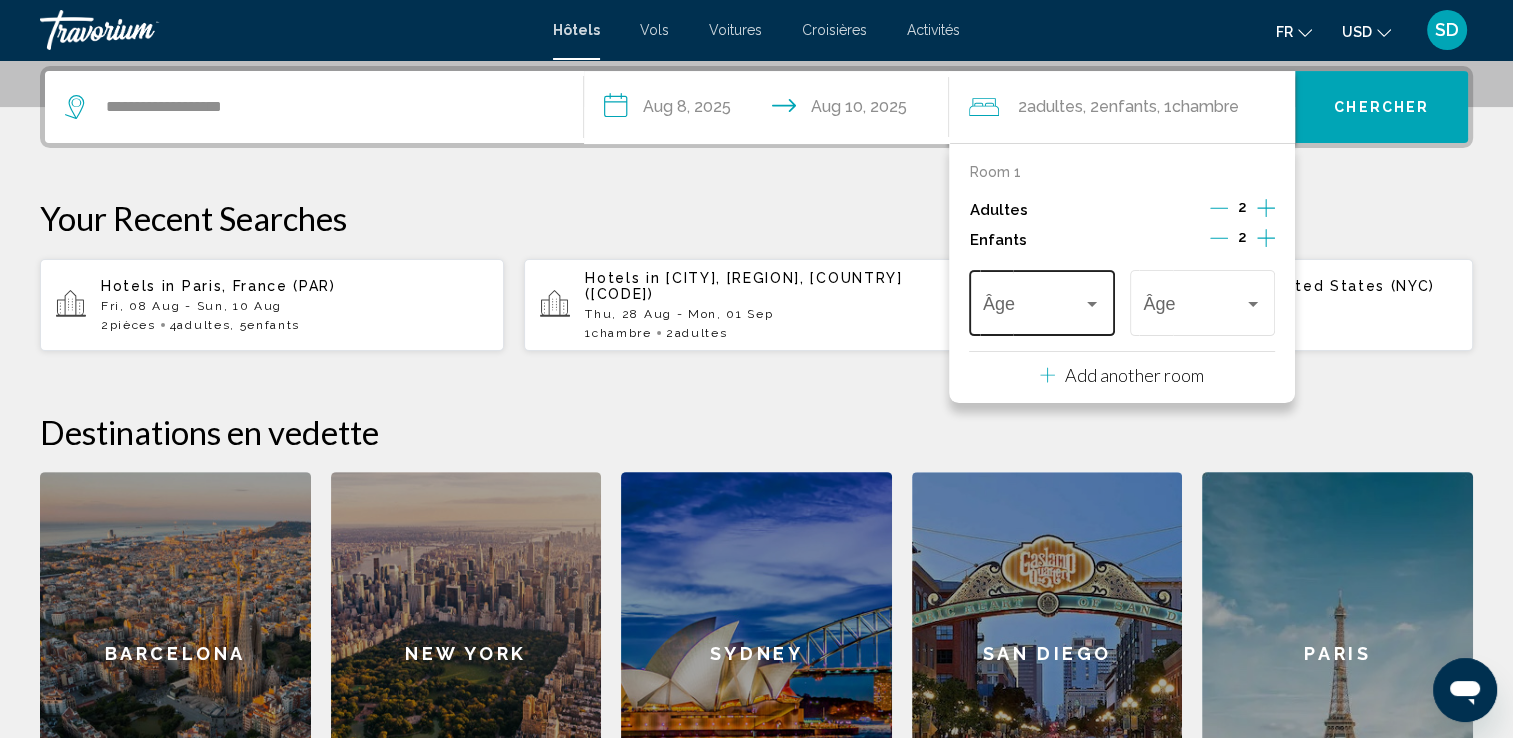 click on "Âge" at bounding box center [1042, 300] 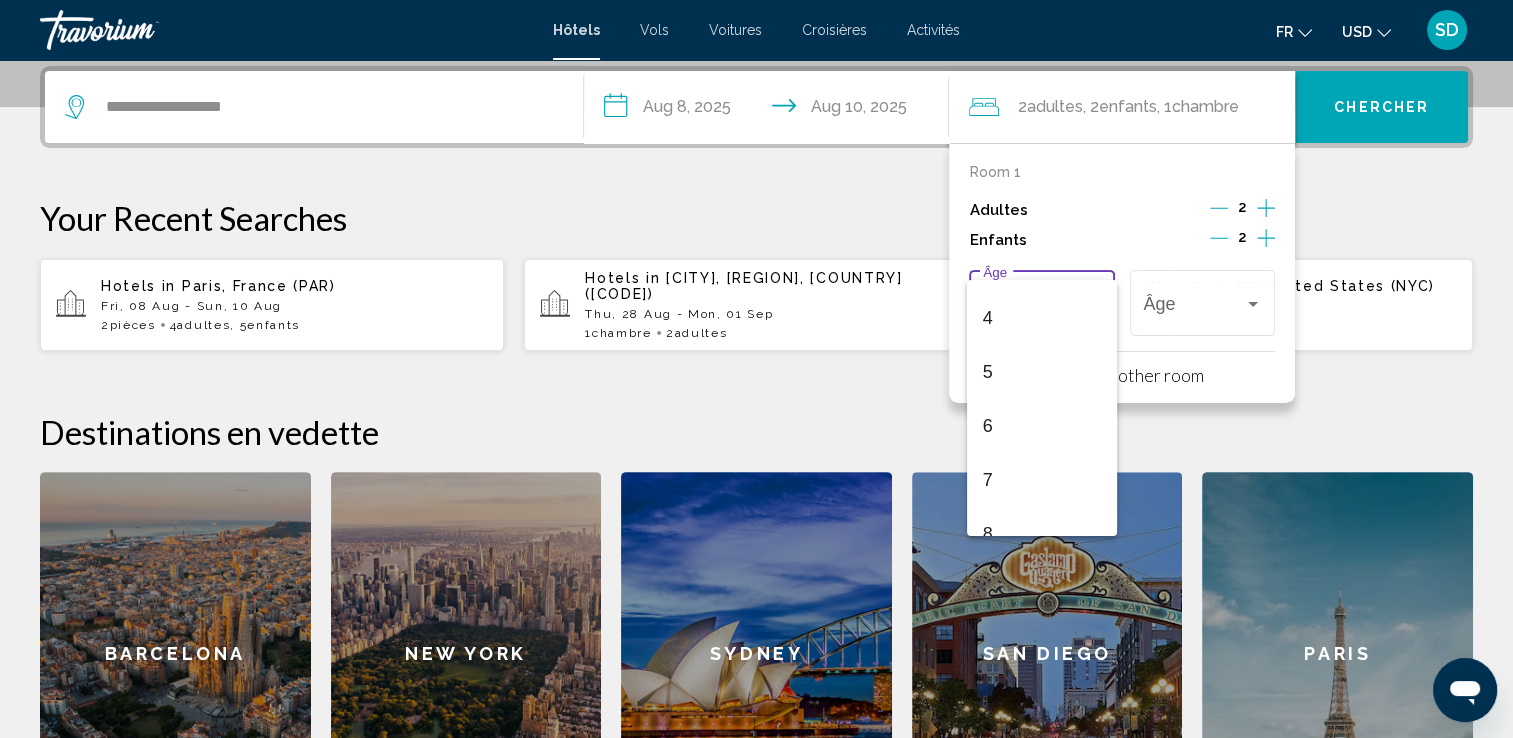scroll, scrollTop: 191, scrollLeft: 0, axis: vertical 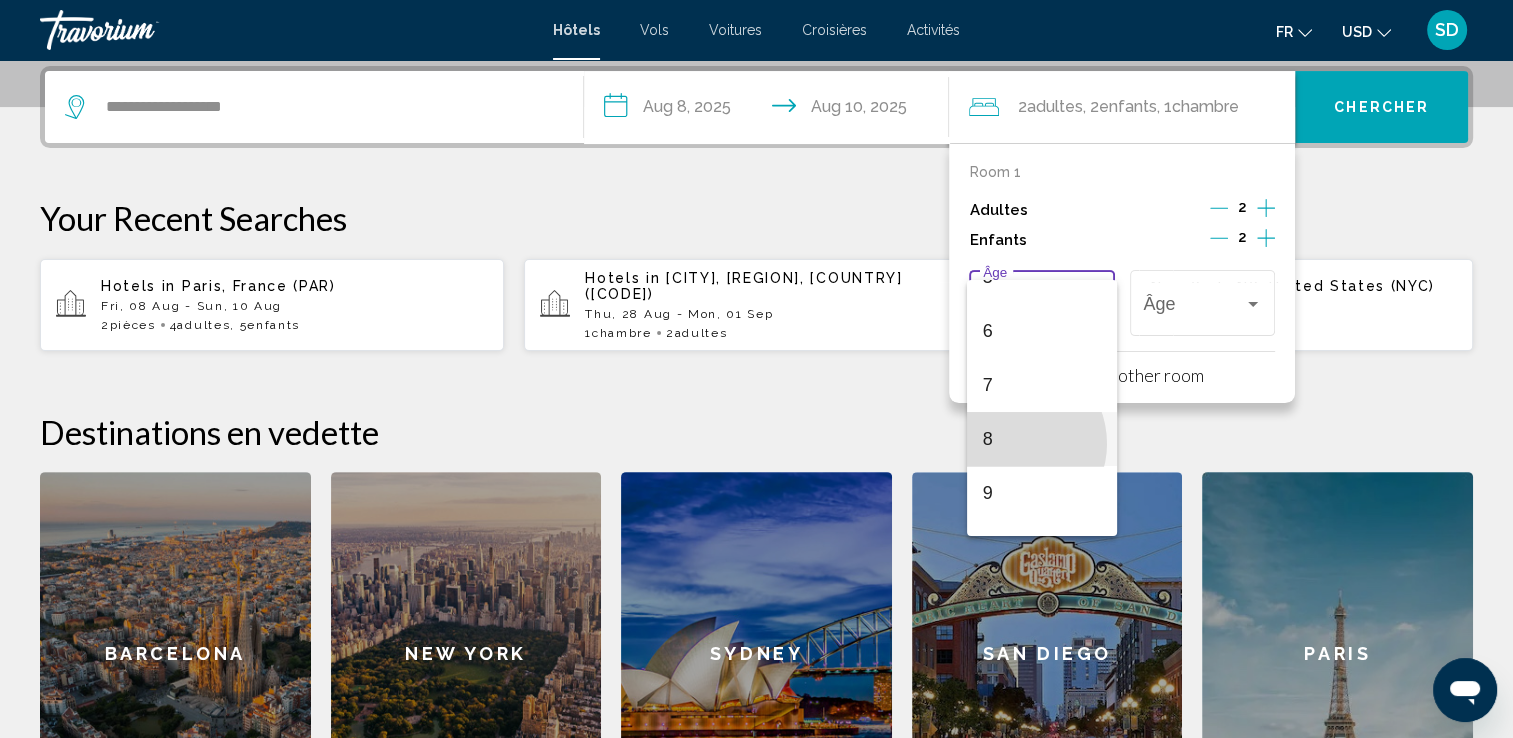 click on "8" at bounding box center [1042, 439] 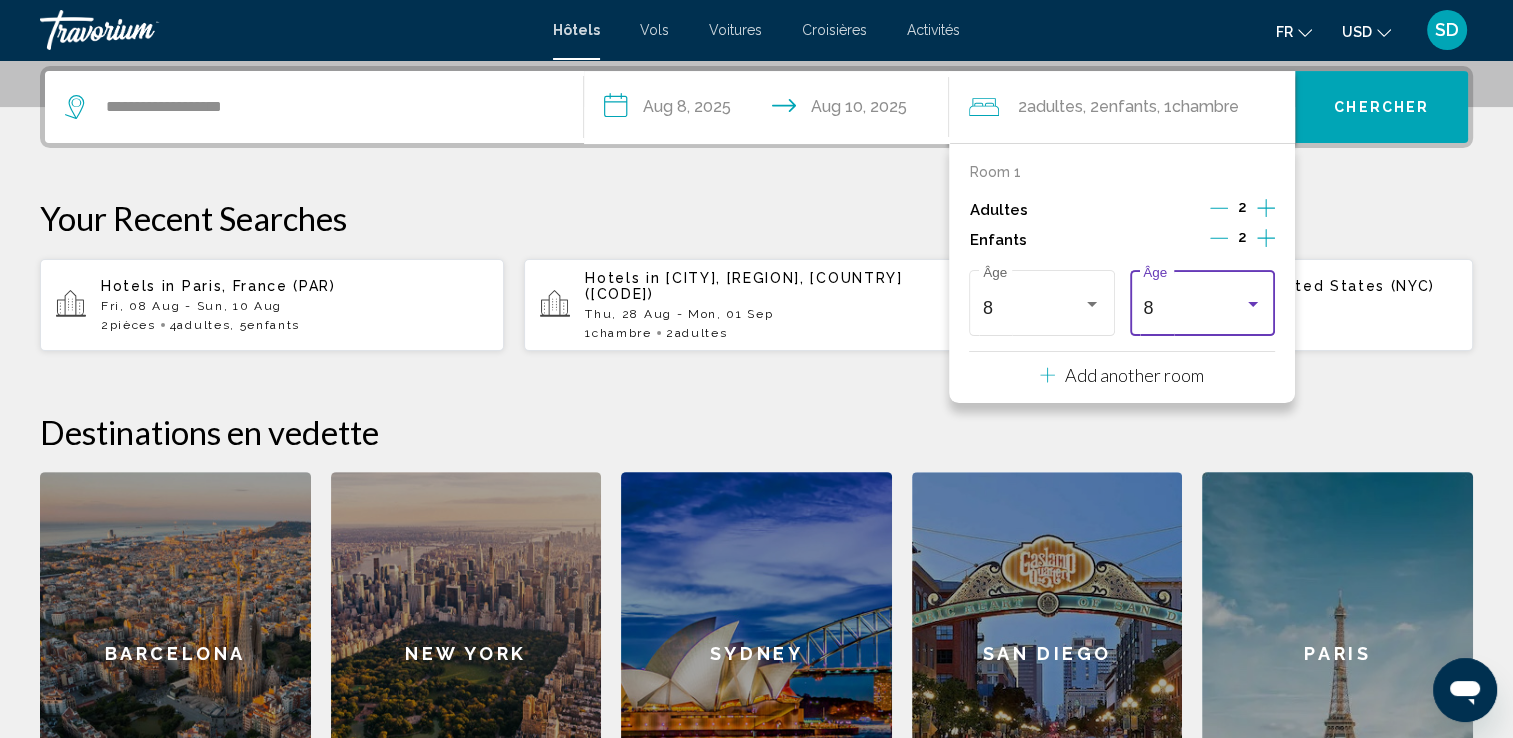 click on "8" at bounding box center [1193, 308] 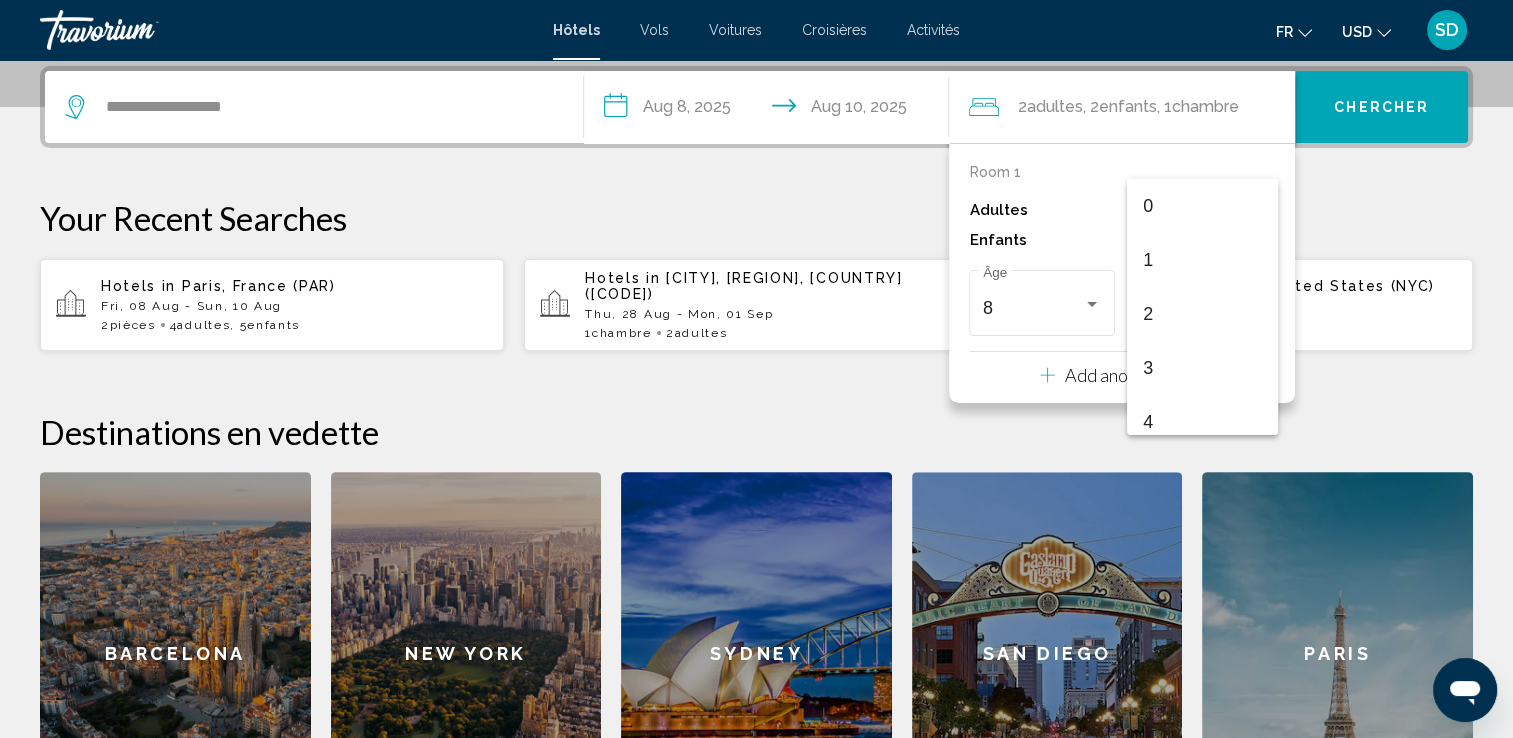 scroll, scrollTop: 331, scrollLeft: 0, axis: vertical 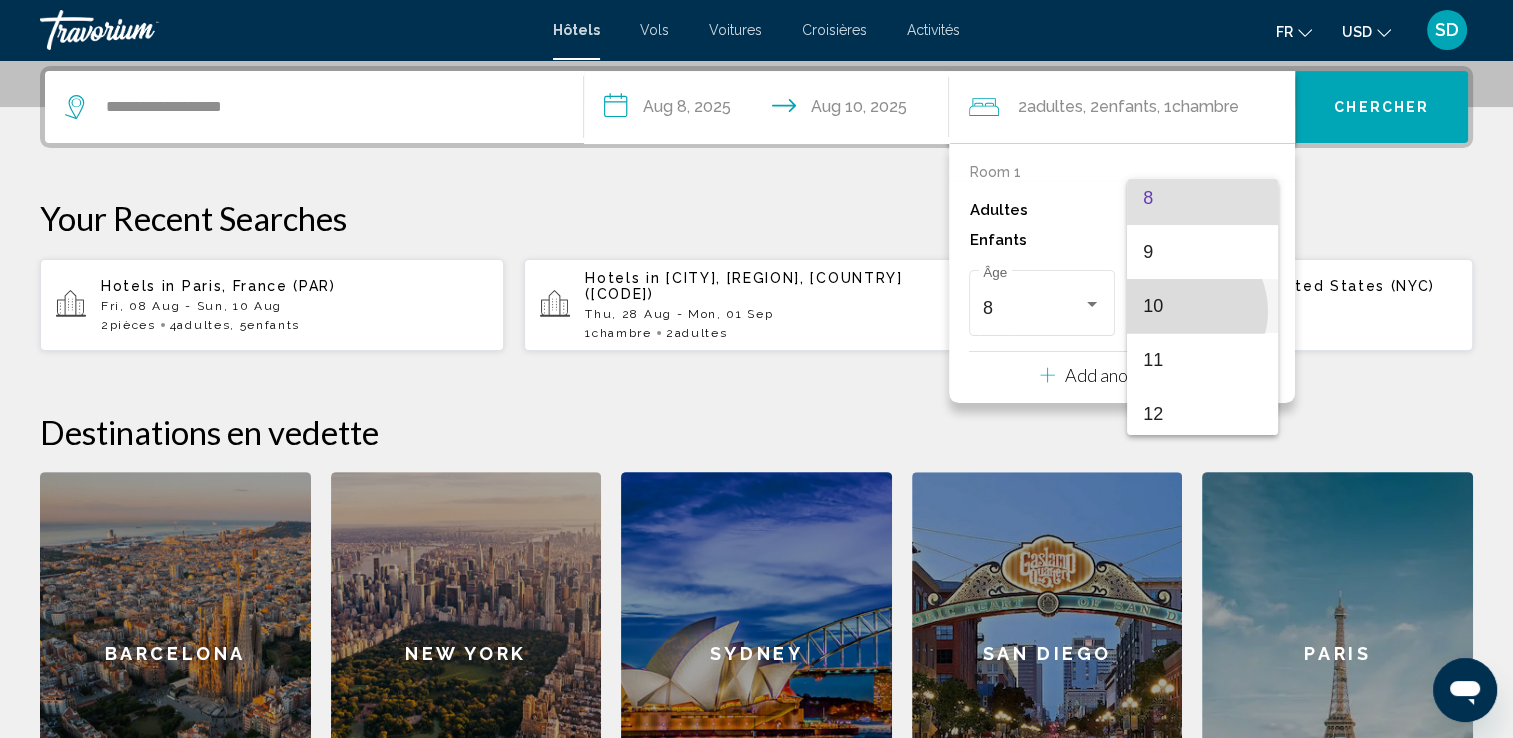 click on "10" at bounding box center (1202, 306) 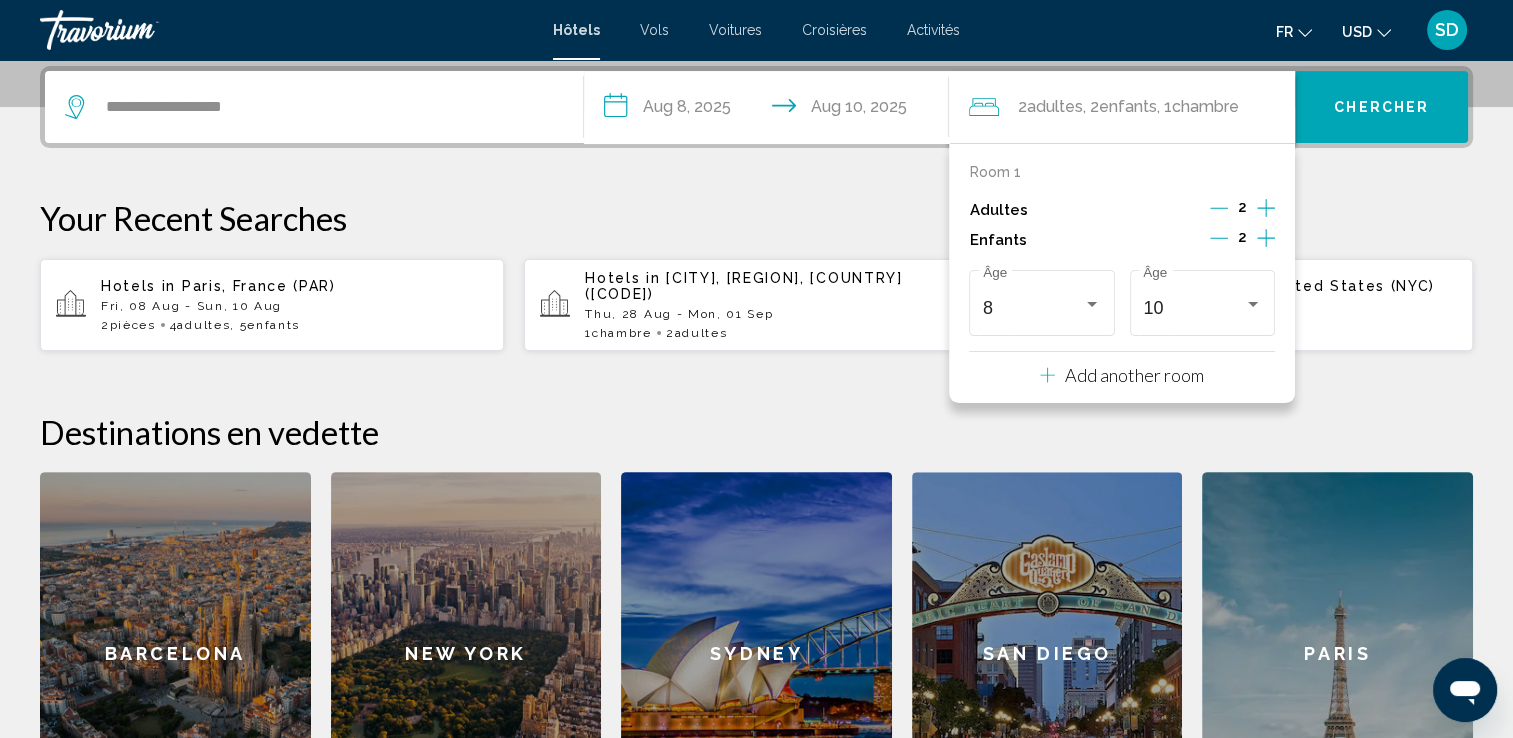 click on "Add another room" at bounding box center [1134, 375] 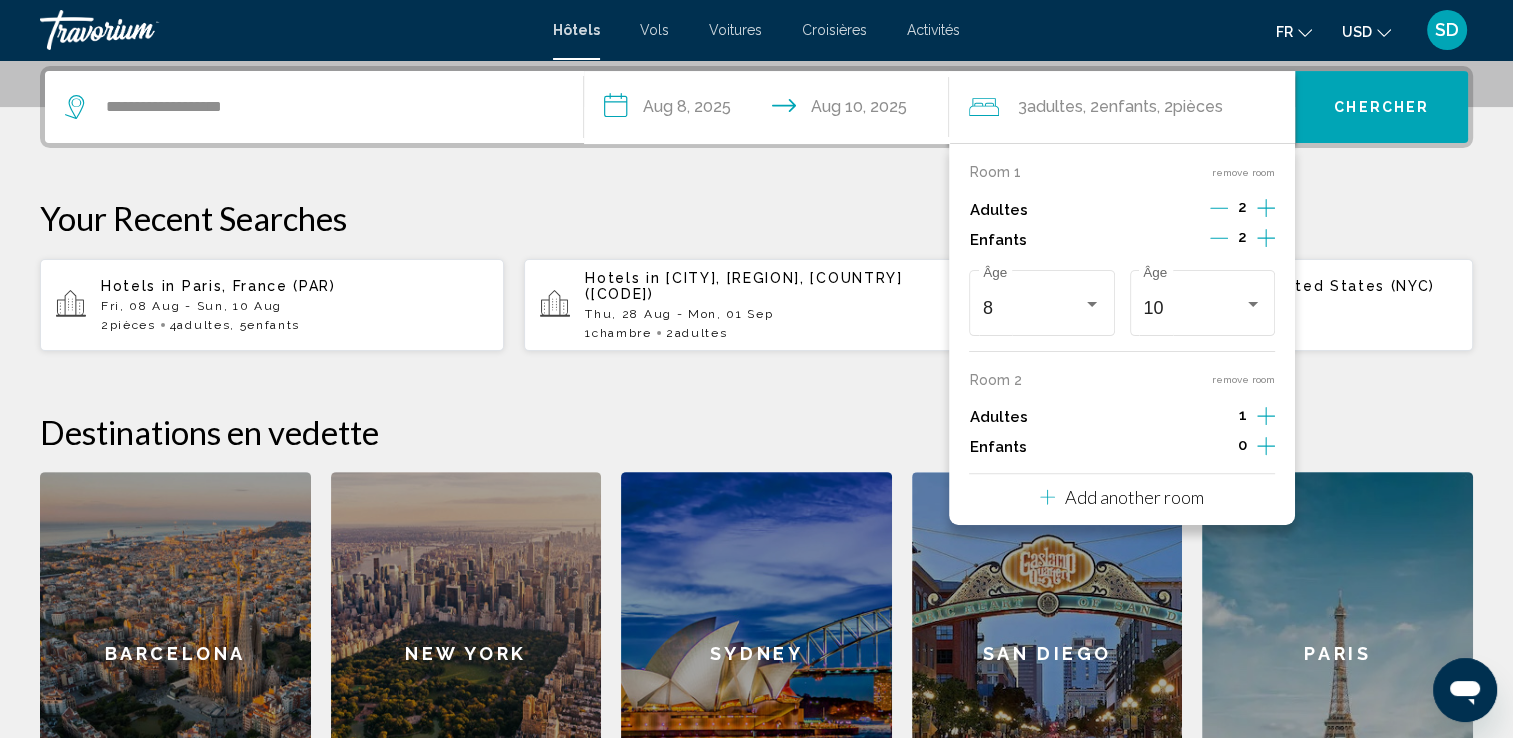 click 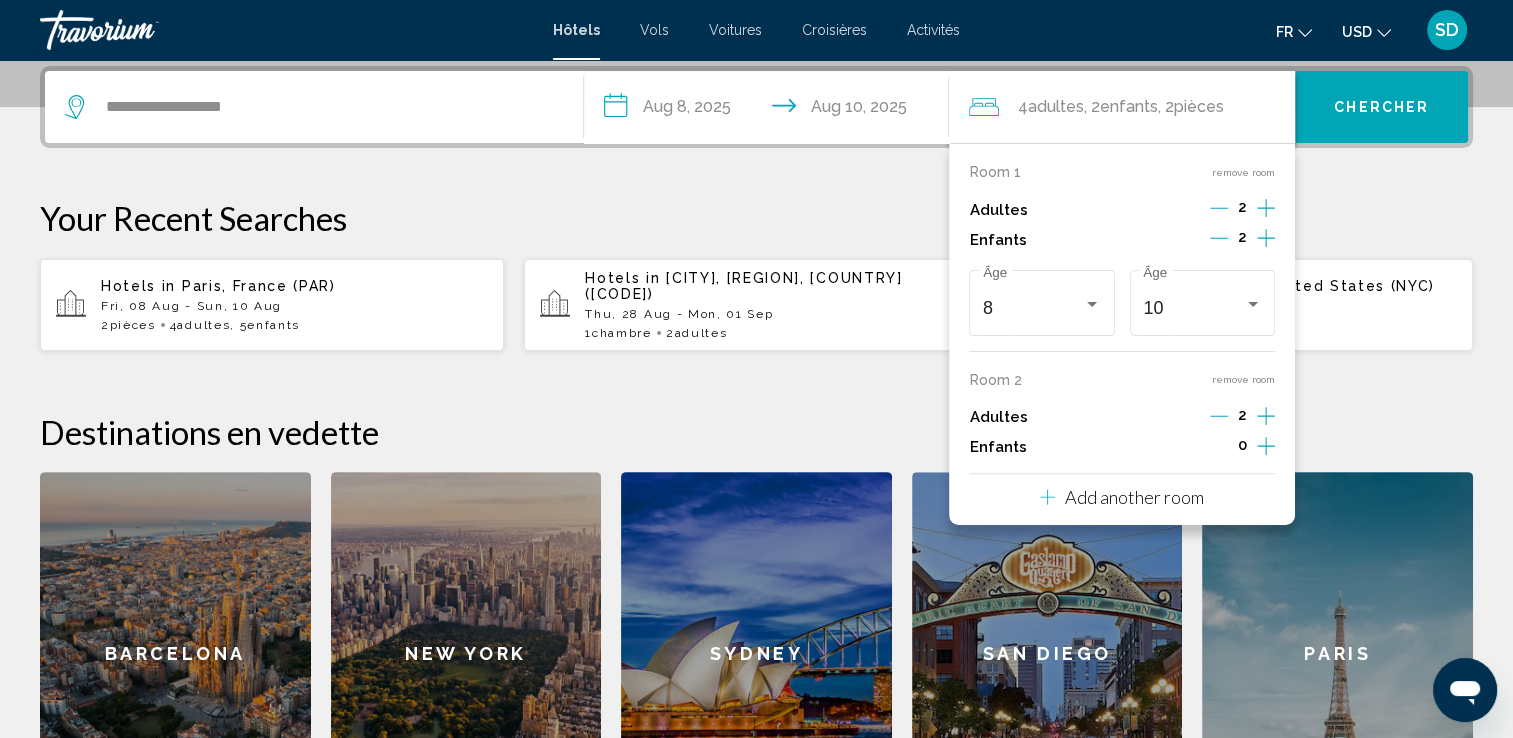 click 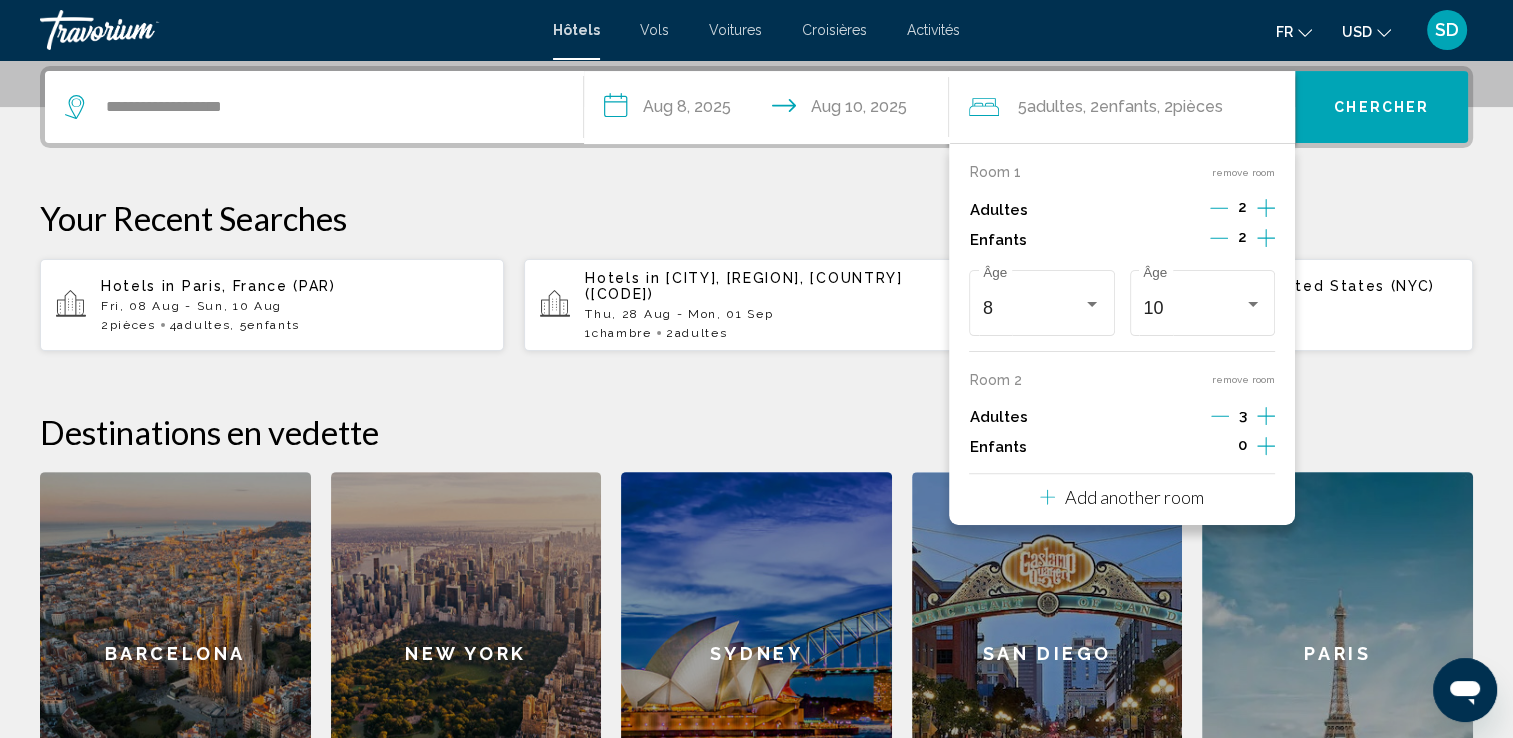 click 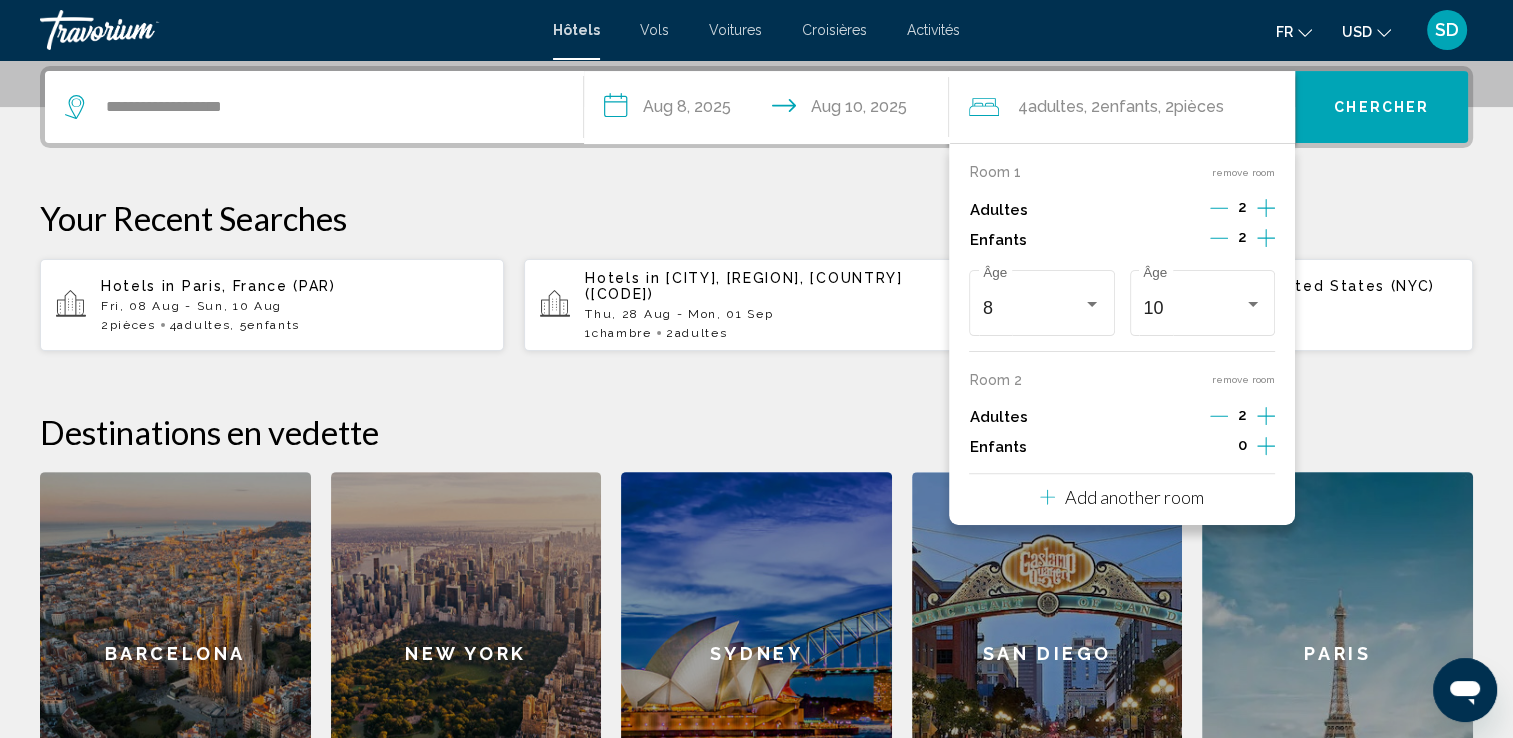 click 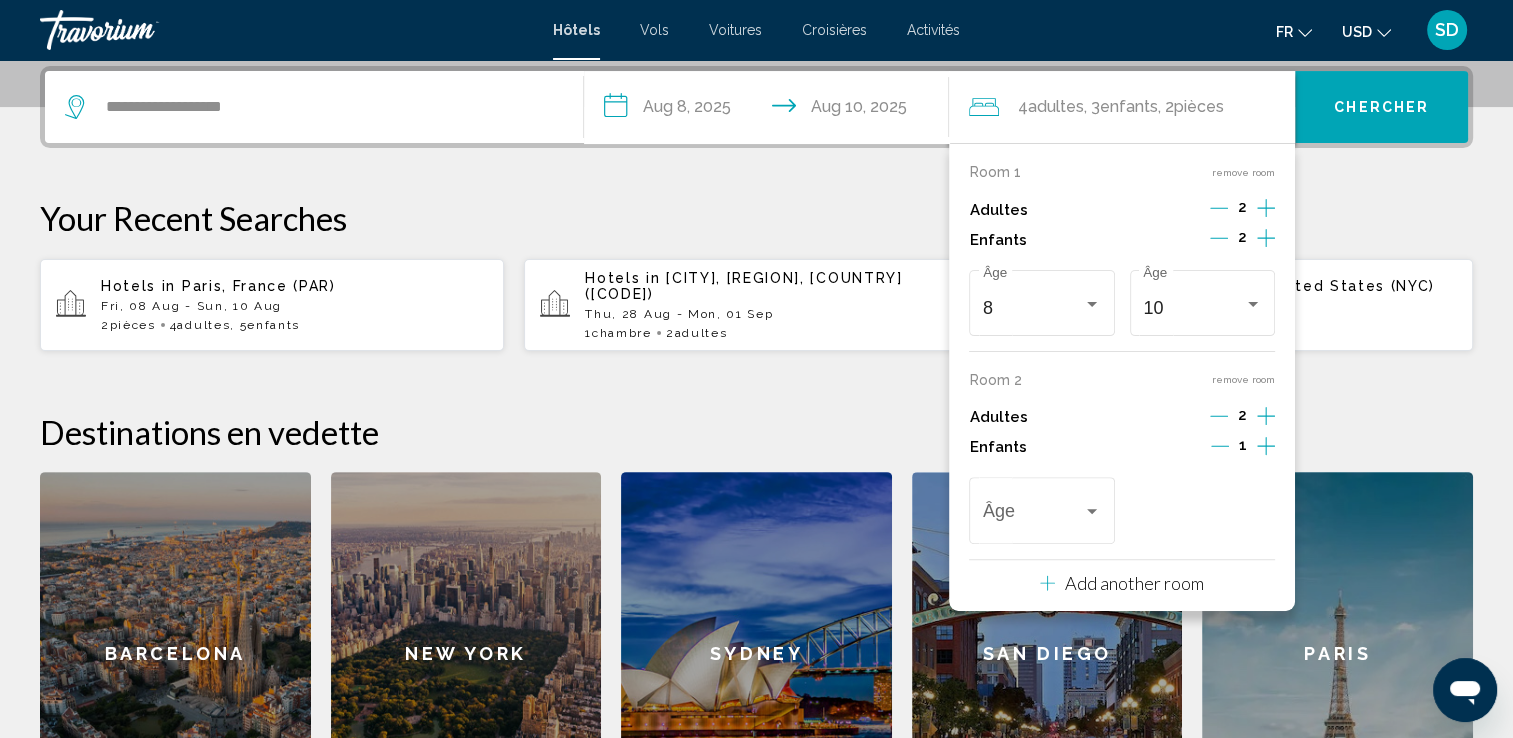 click 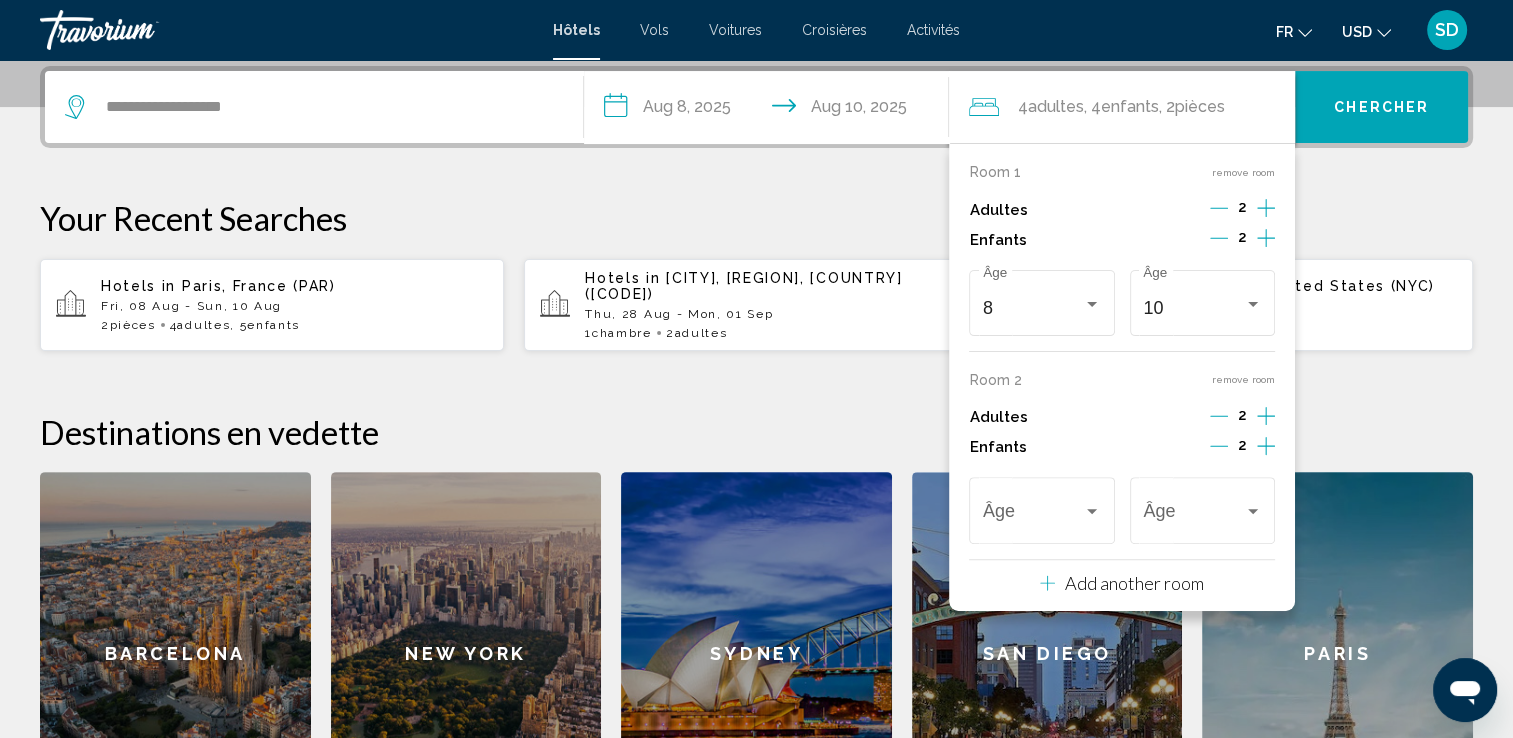 click 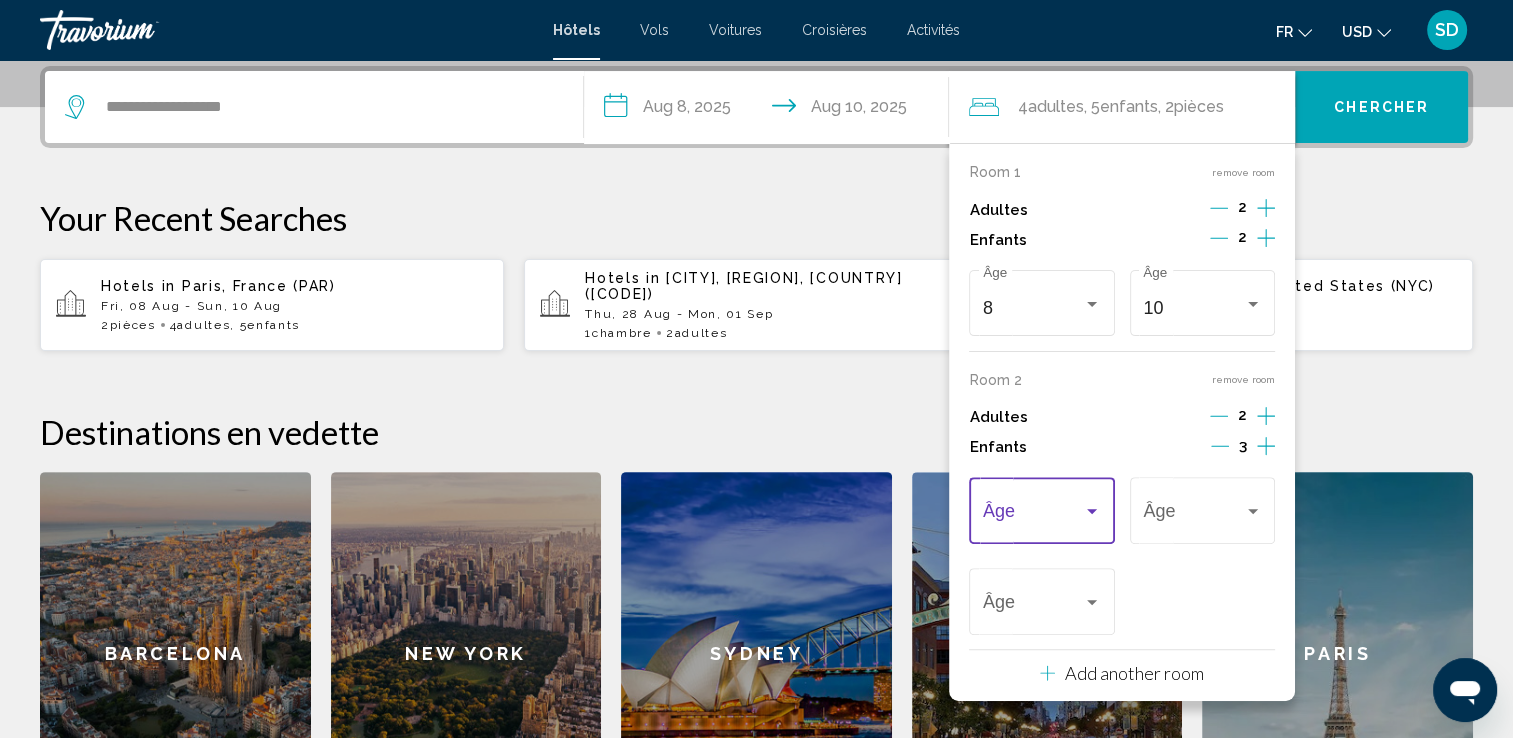 click at bounding box center (1042, 516) 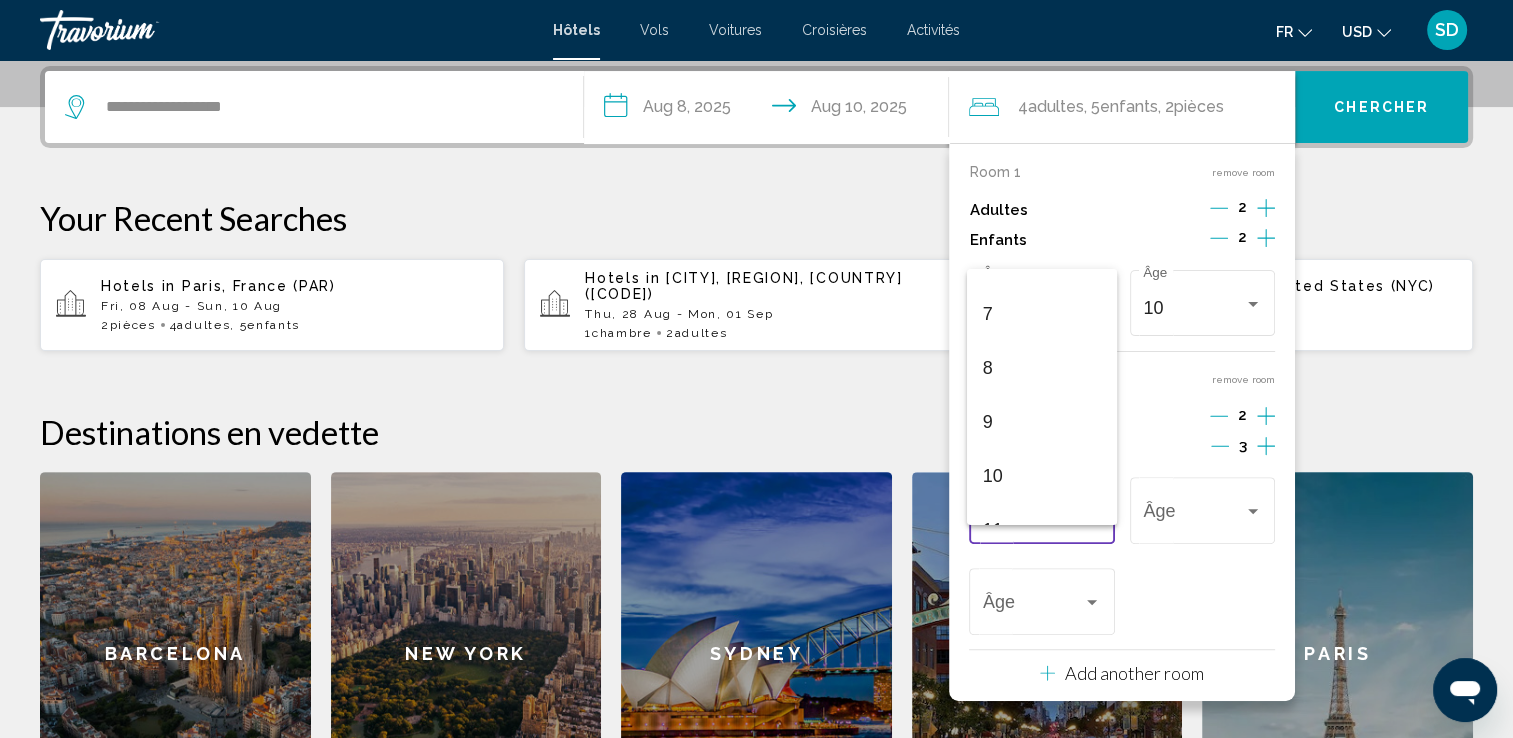 scroll, scrollTop: 400, scrollLeft: 0, axis: vertical 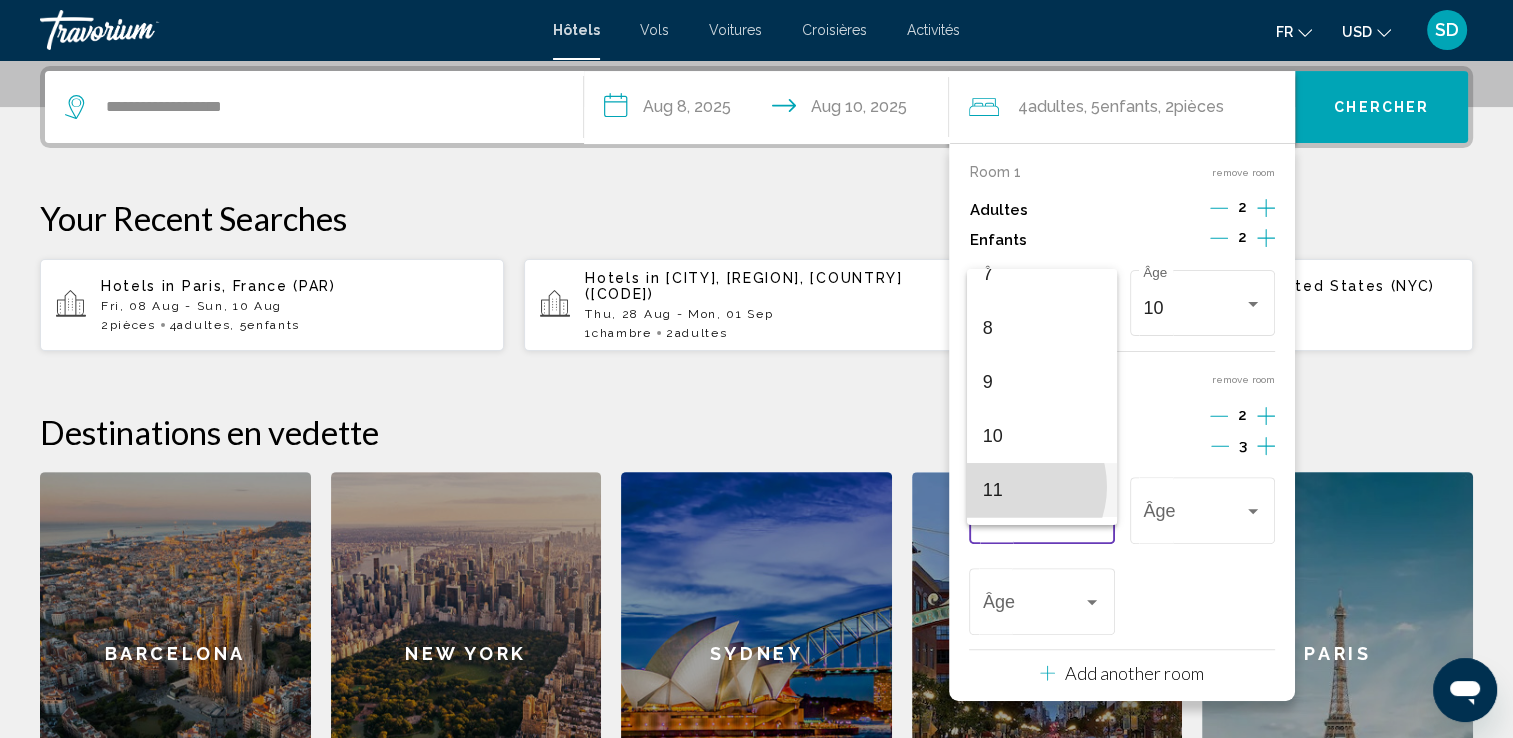 click on "11" at bounding box center (1042, 490) 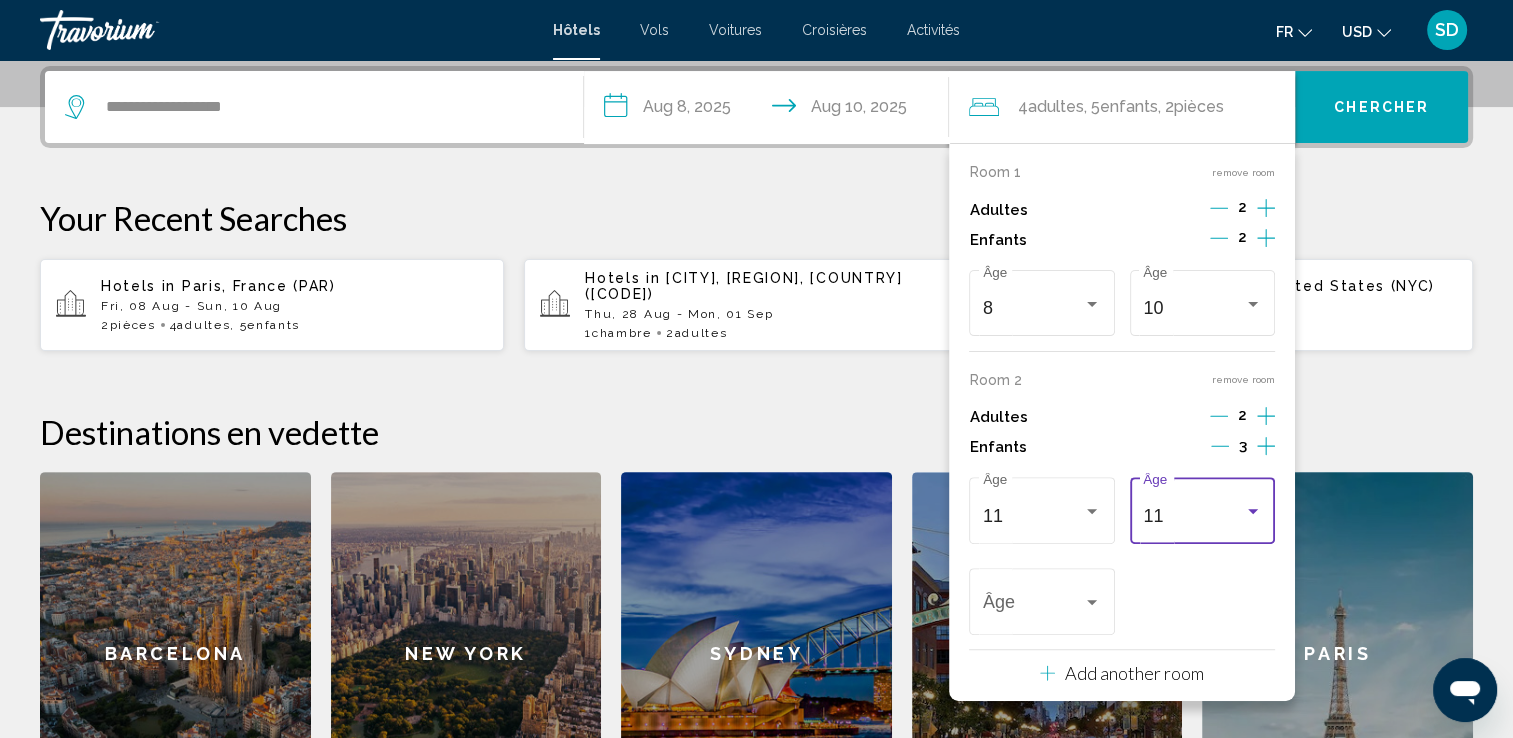 click on "11" at bounding box center (1193, 516) 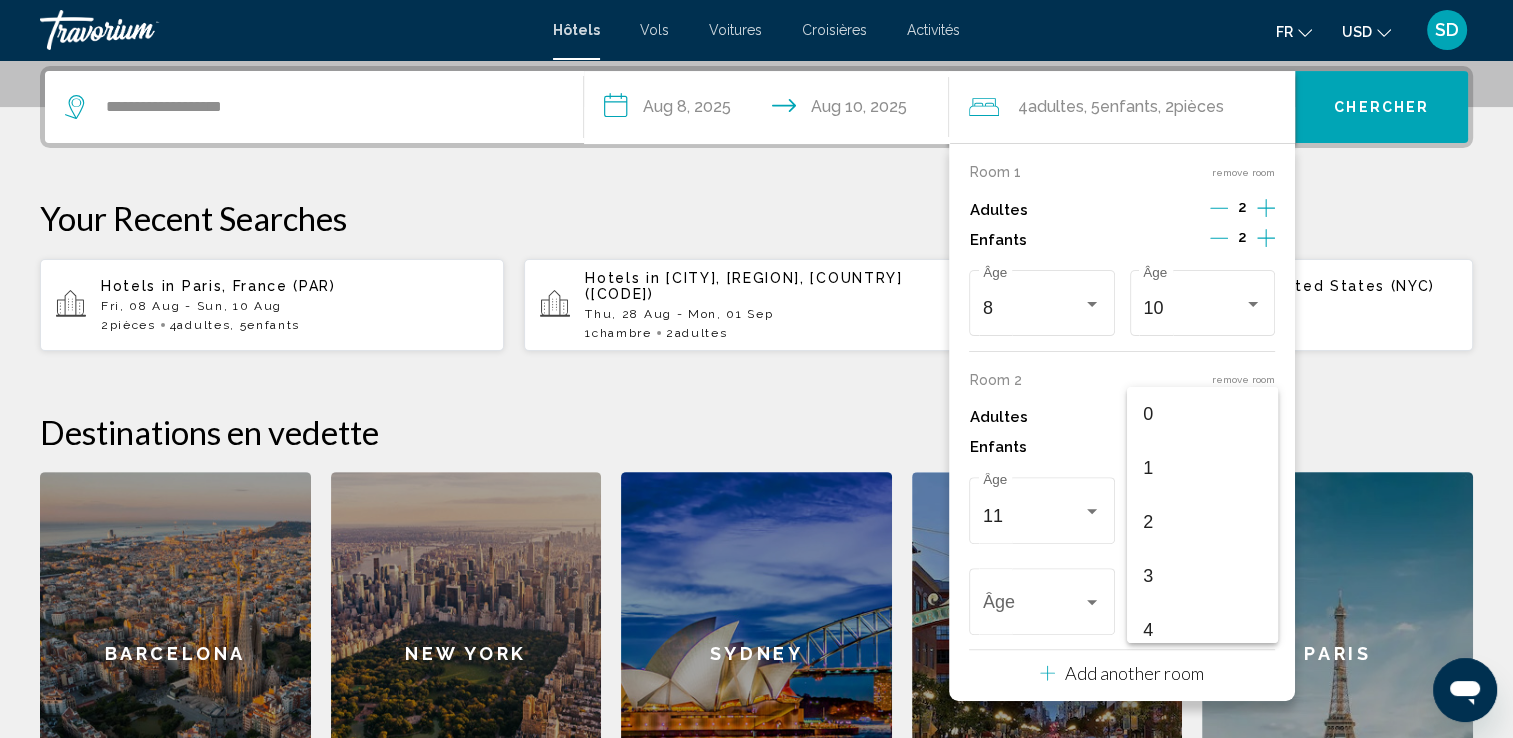 scroll, scrollTop: 492, scrollLeft: 0, axis: vertical 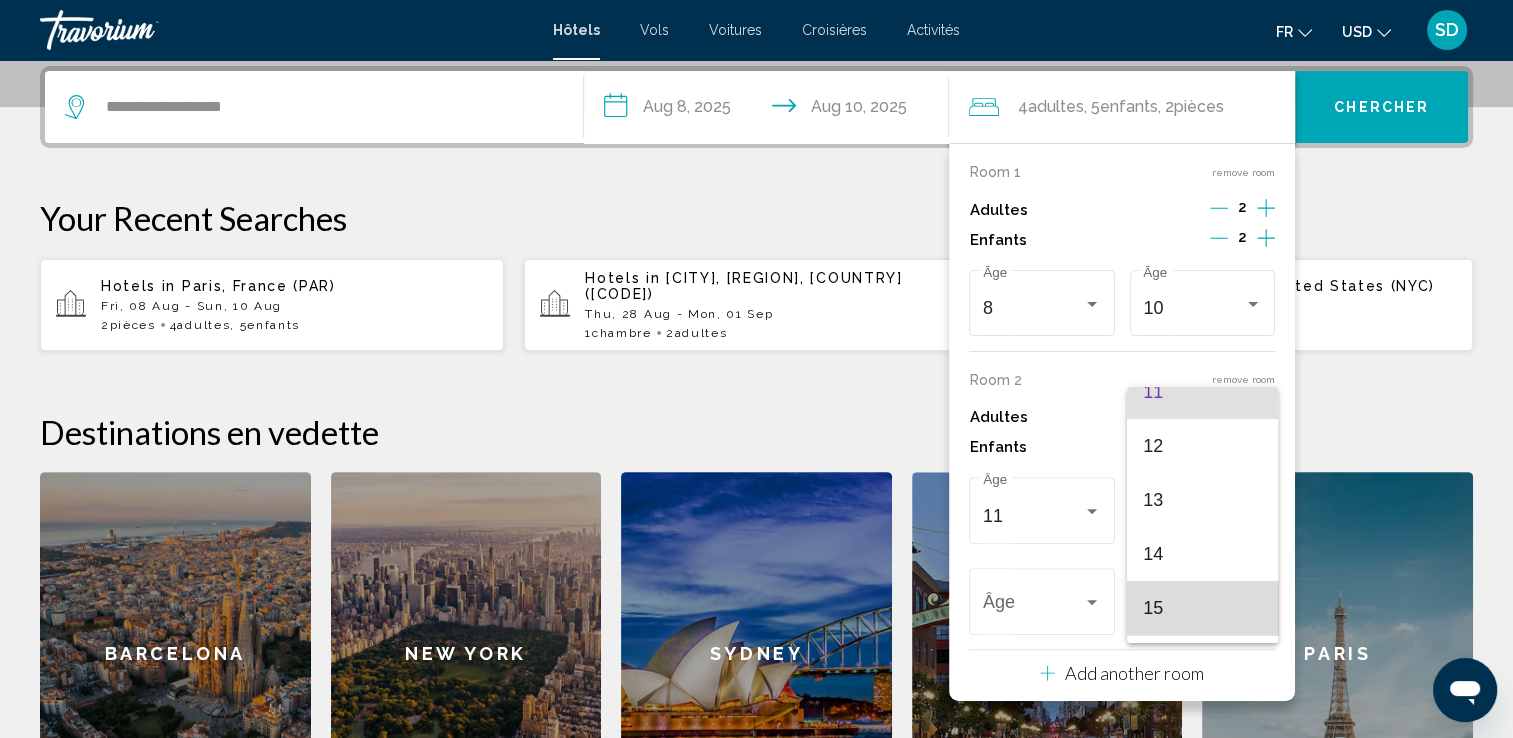 click on "15" at bounding box center [1202, 608] 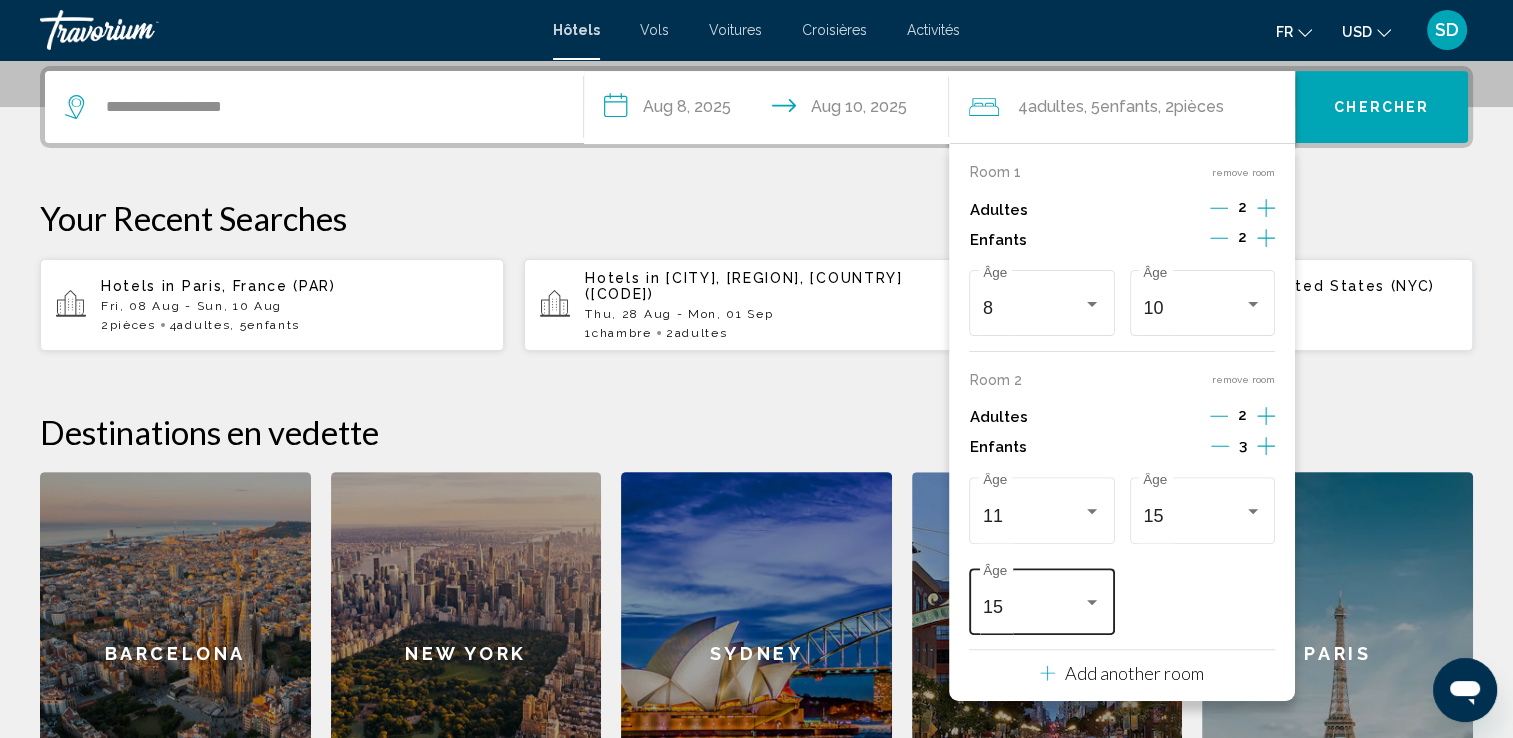 click on "15 Âge" at bounding box center [1041, 599] 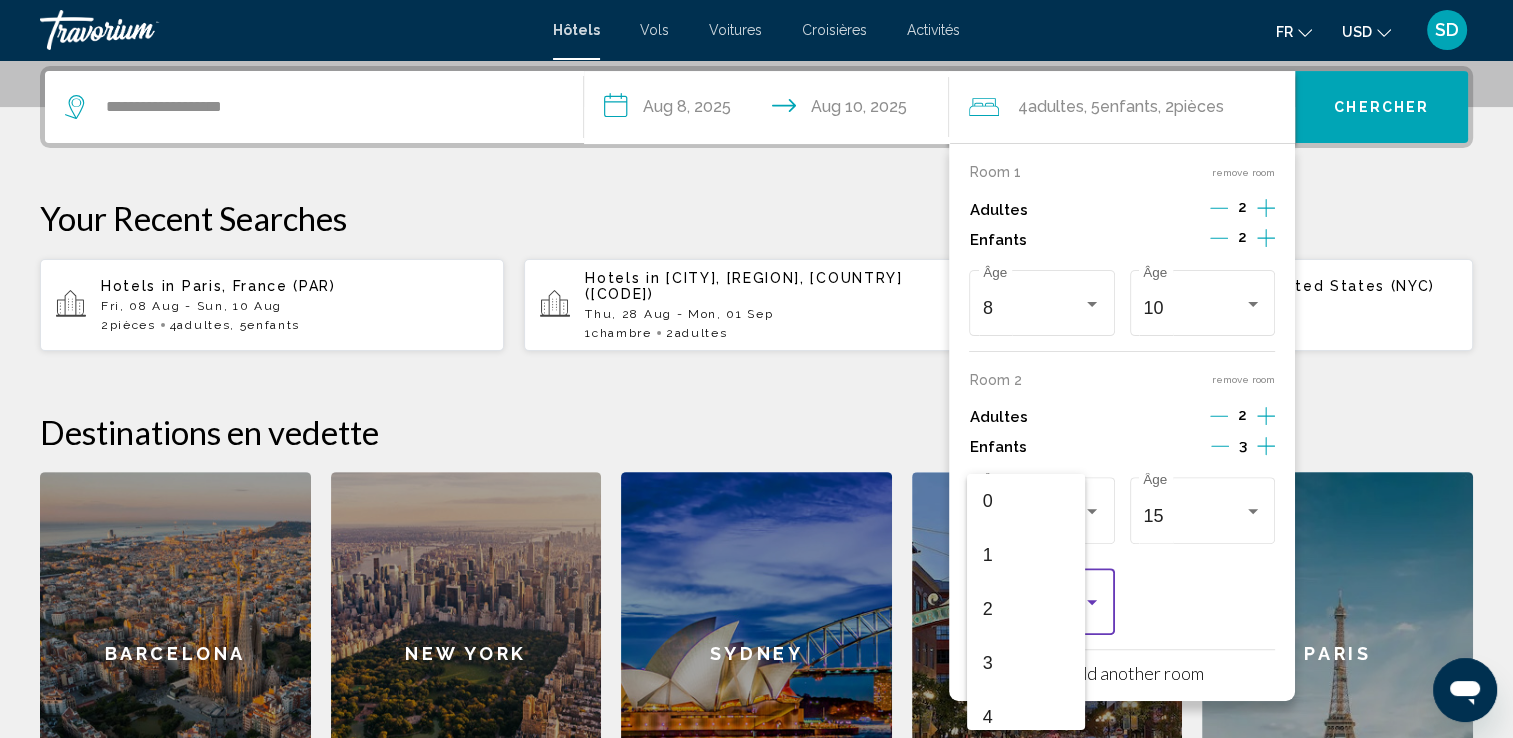 scroll, scrollTop: 706, scrollLeft: 0, axis: vertical 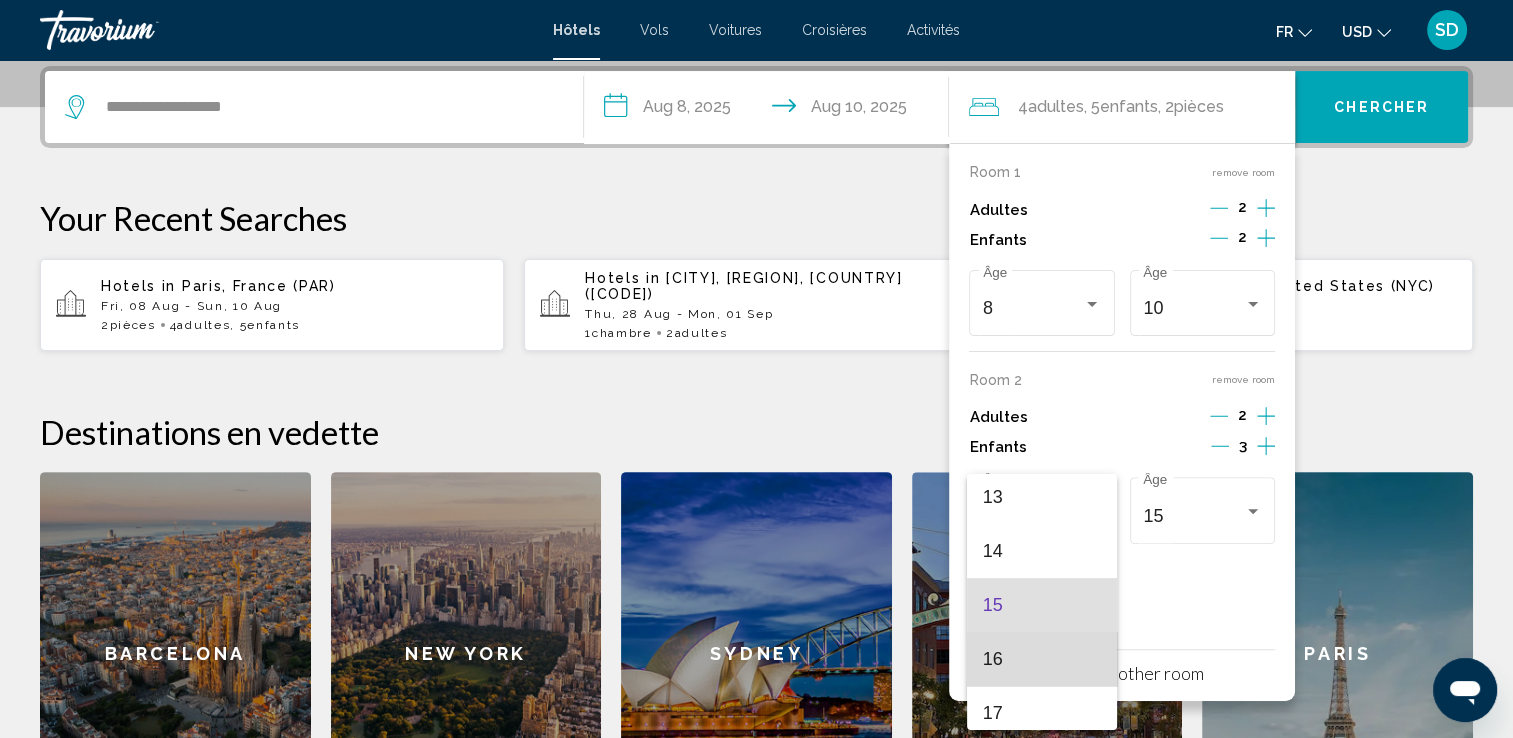 click on "16" at bounding box center [1042, 659] 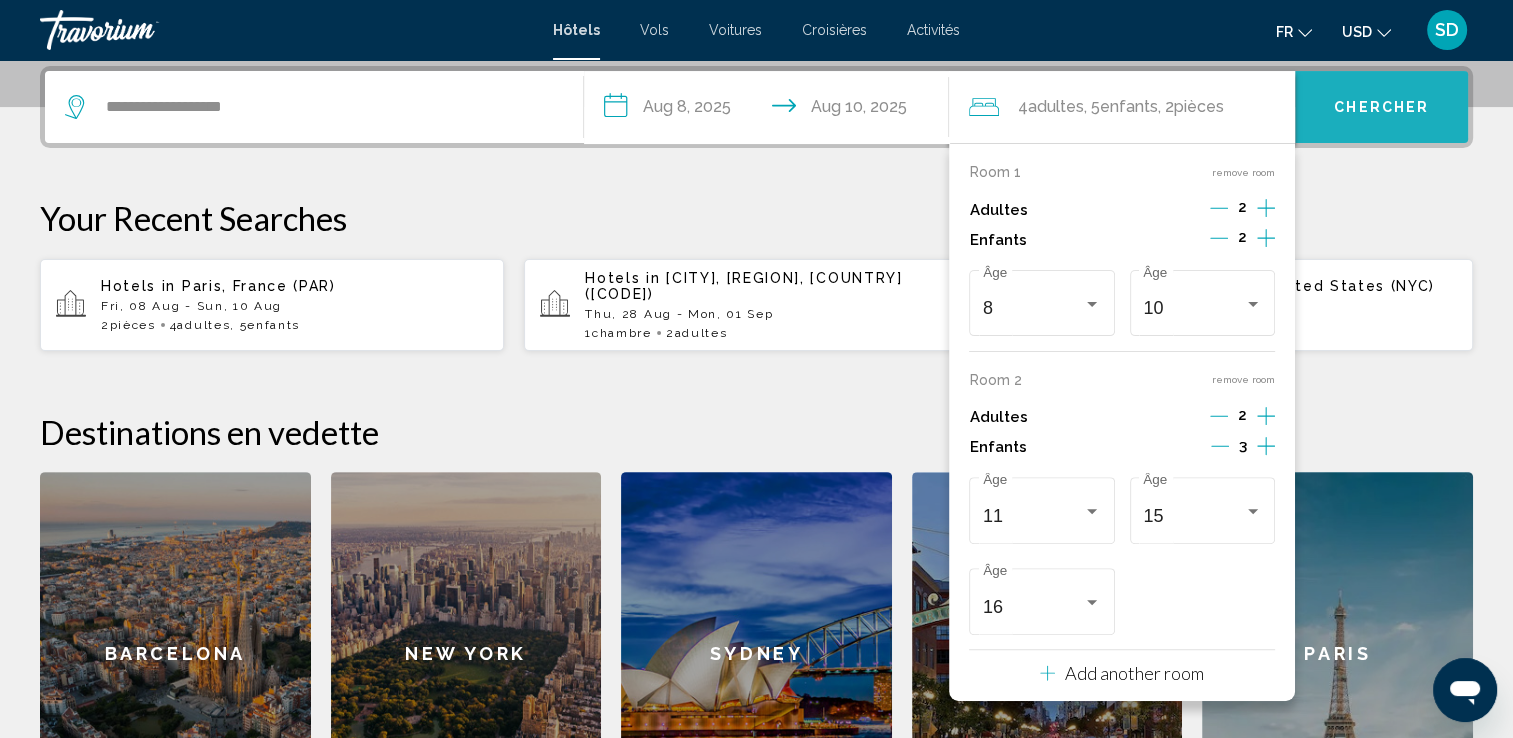 click on "Chercher" at bounding box center [1381, 107] 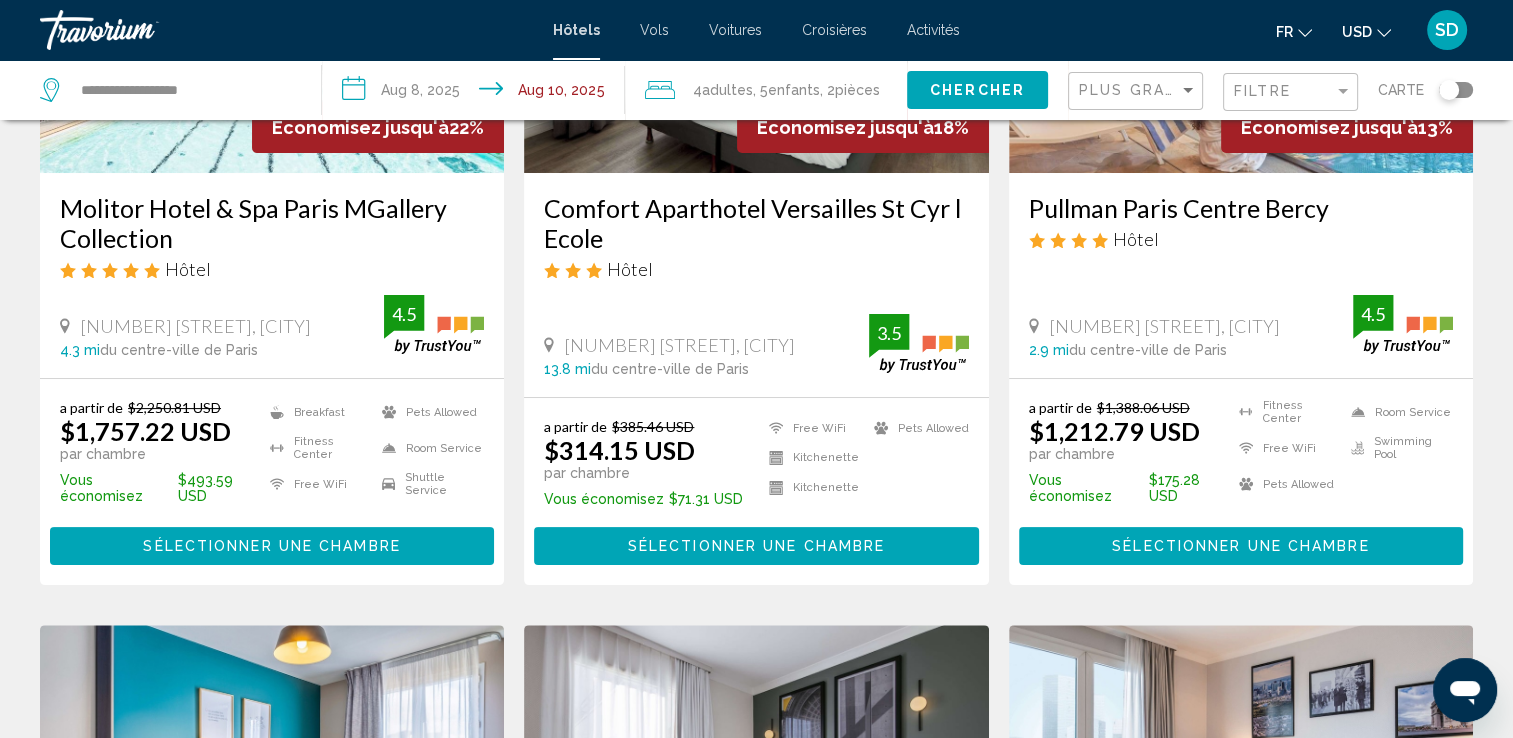 scroll, scrollTop: 0, scrollLeft: 0, axis: both 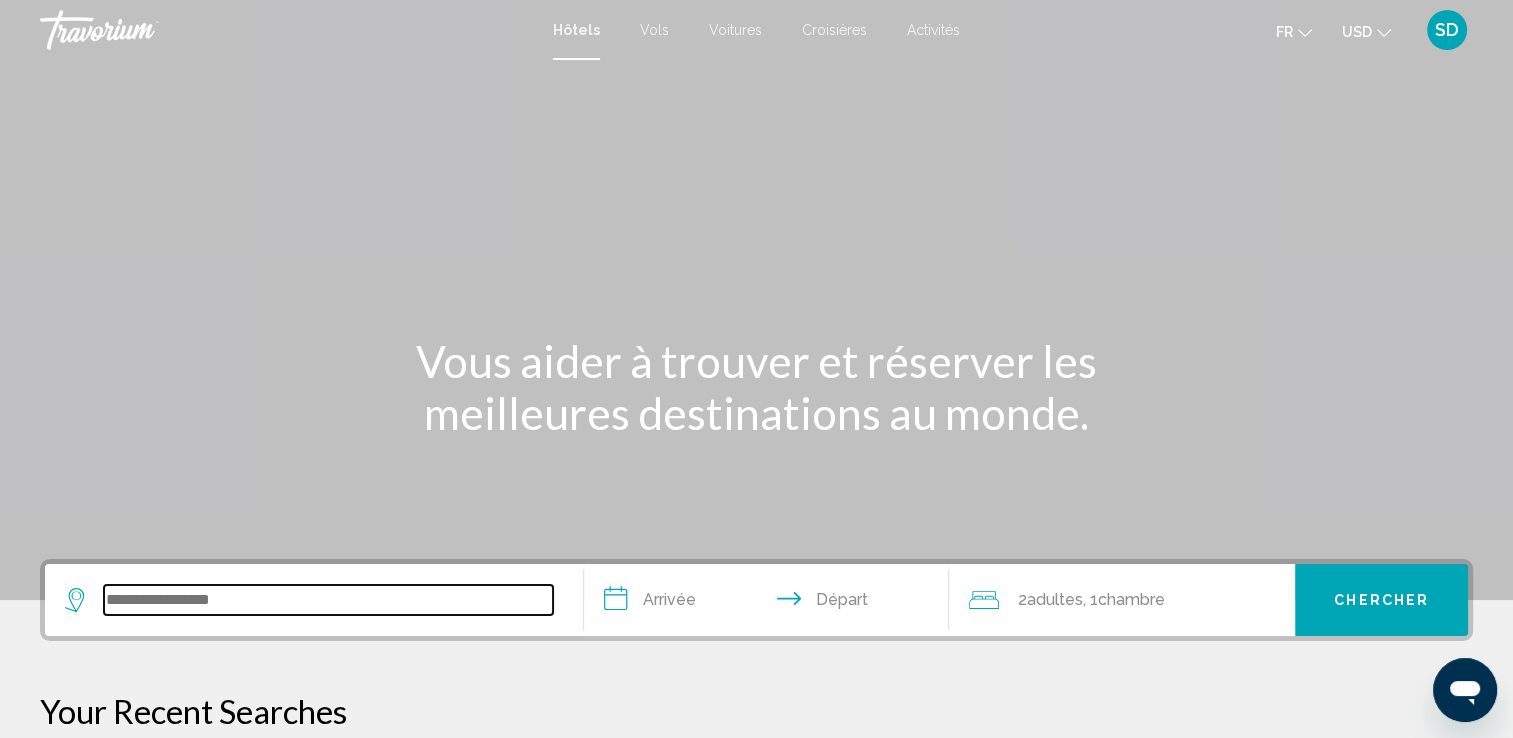 click at bounding box center (328, 600) 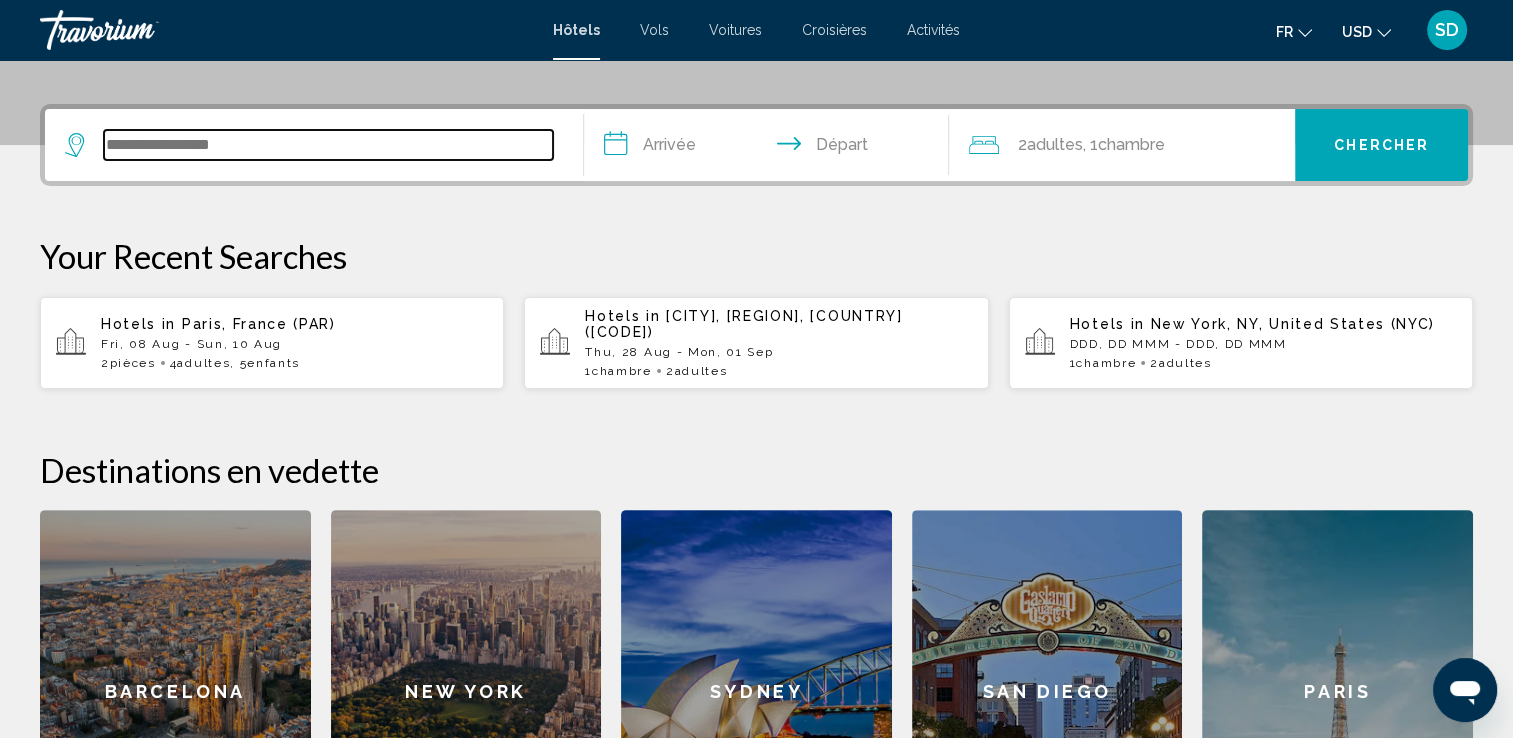scroll, scrollTop: 493, scrollLeft: 0, axis: vertical 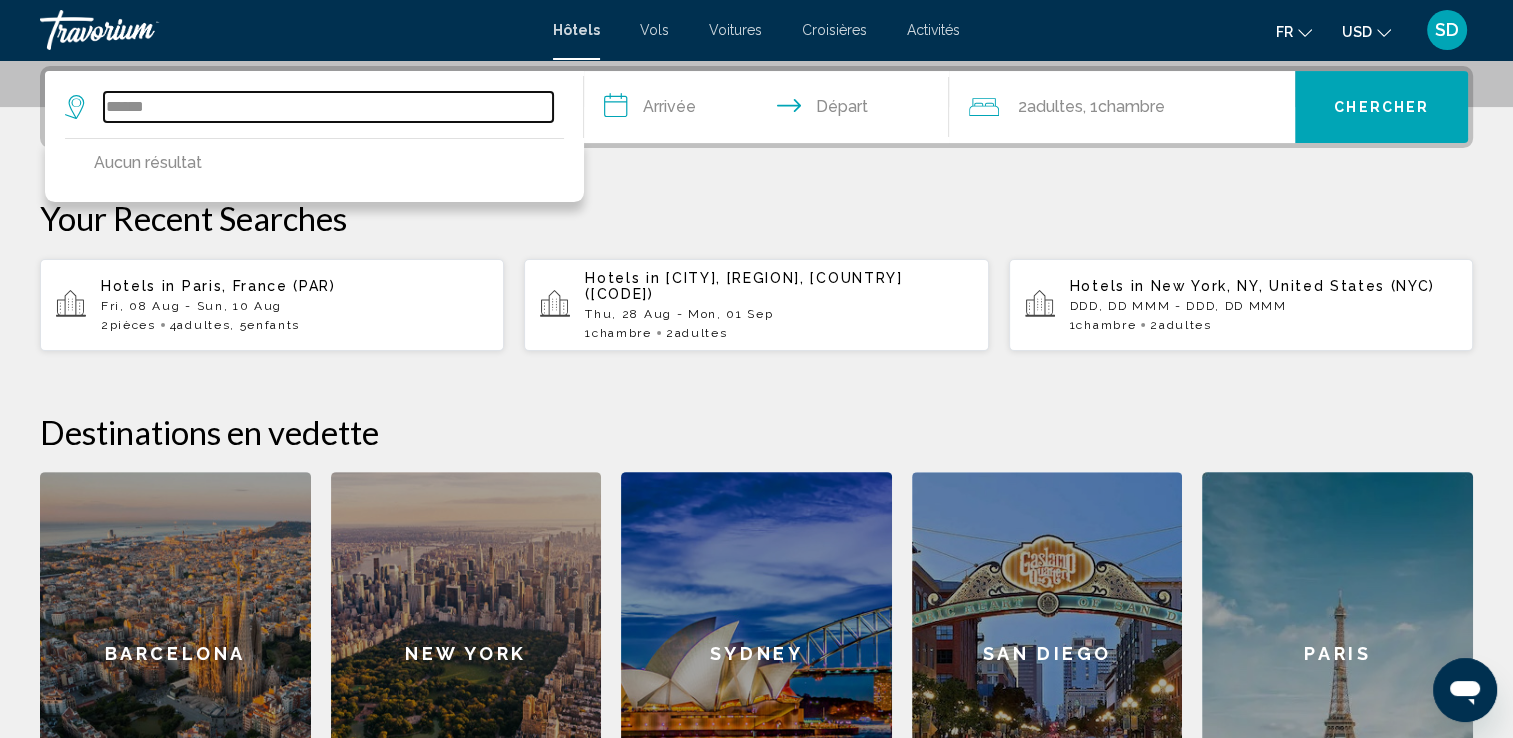 type on "******" 